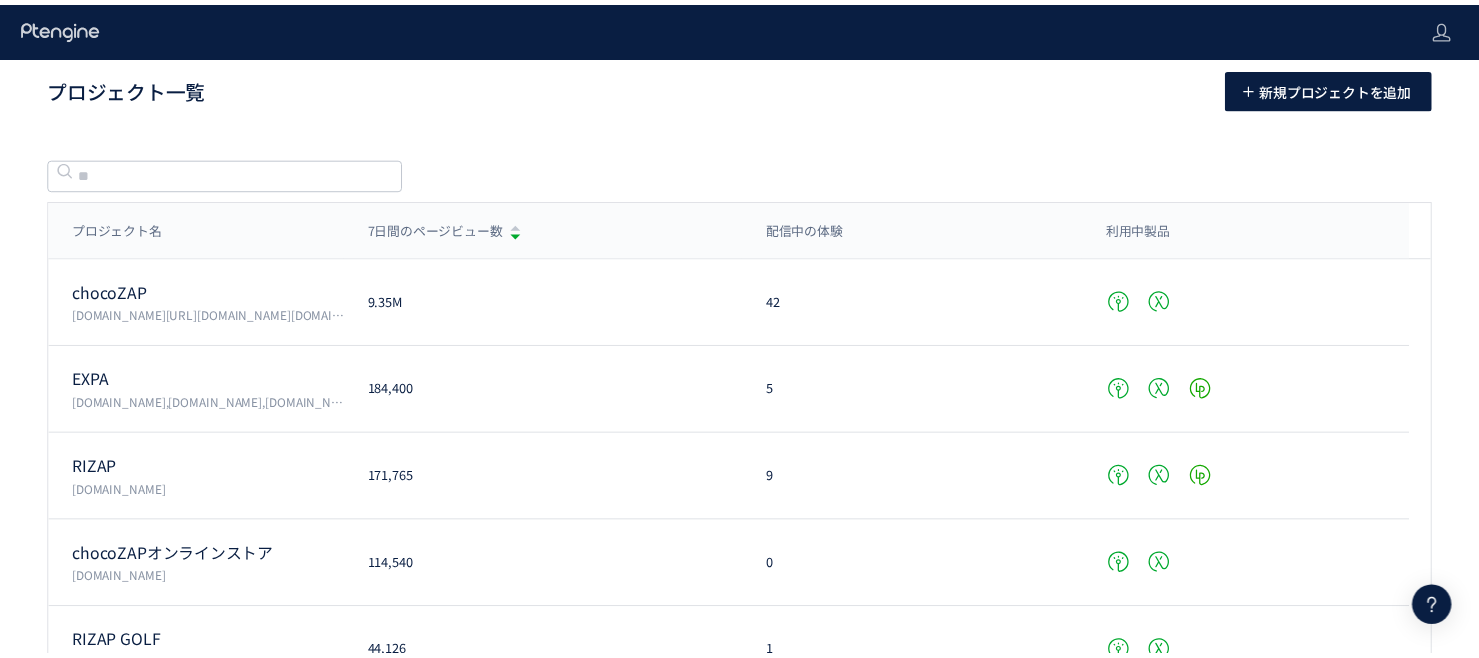 scroll, scrollTop: 0, scrollLeft: 0, axis: both 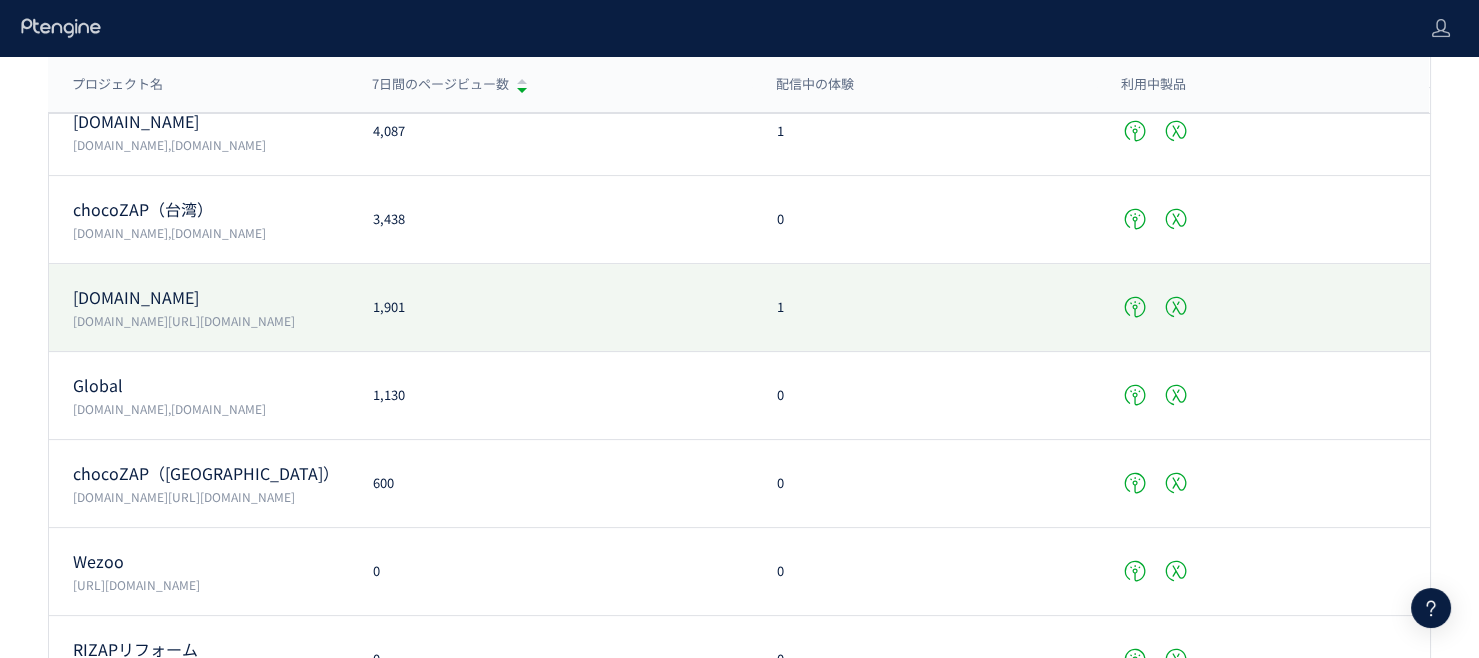 click on "[DOMAIN_NAME]  [DOMAIN_NAME][URL][DOMAIN_NAME] 1,901 1" 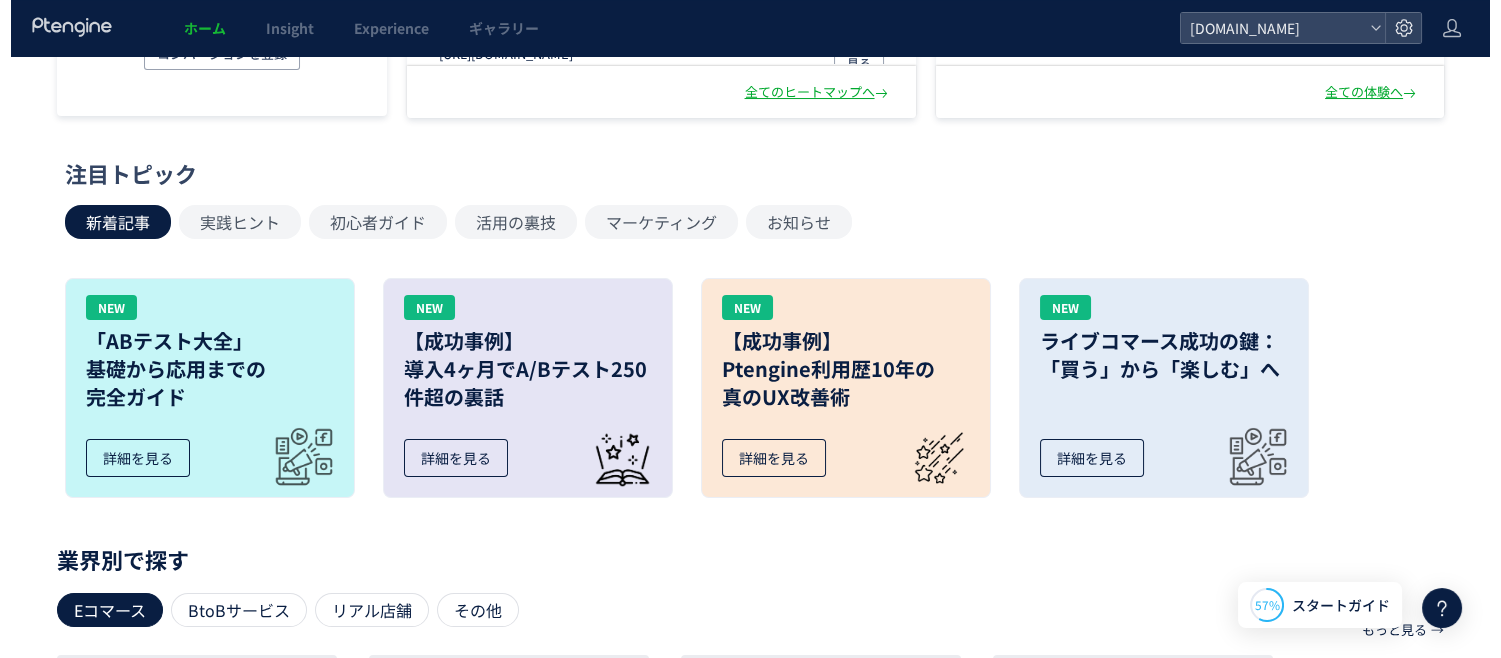 scroll, scrollTop: 0, scrollLeft: 0, axis: both 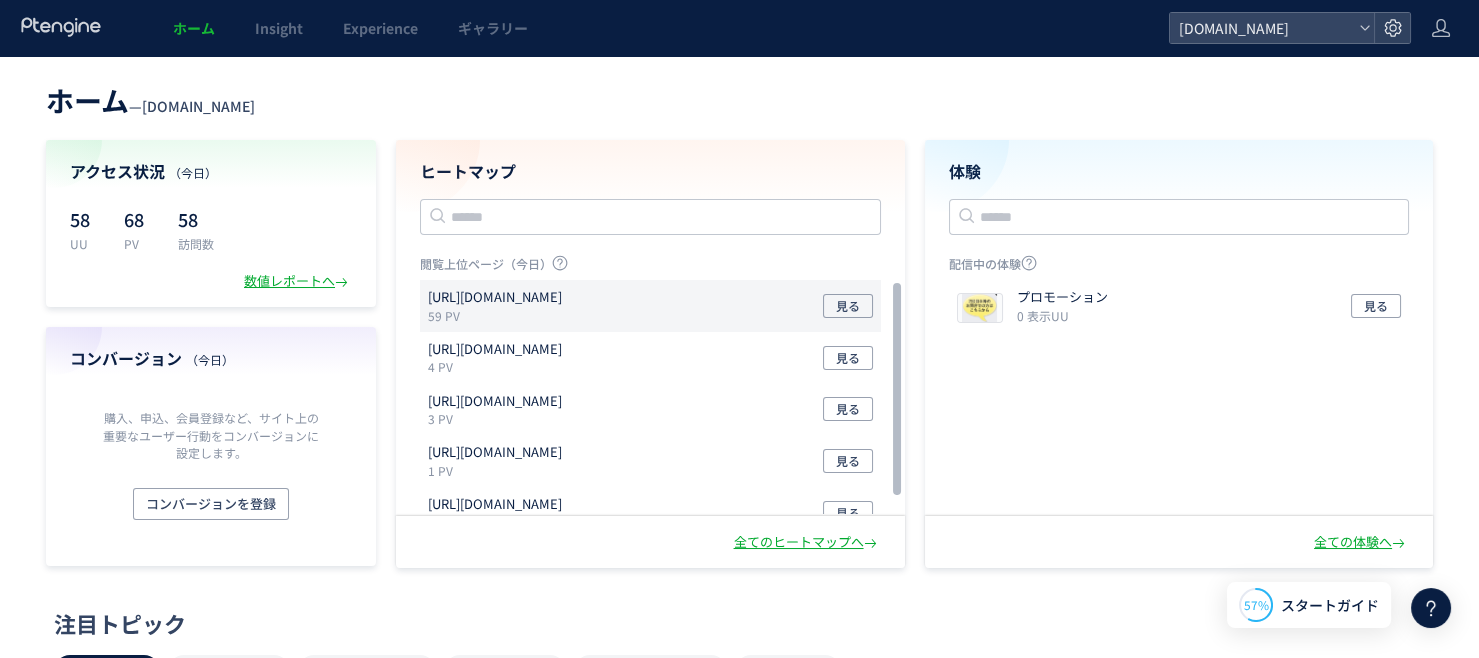 click on "[URL][DOMAIN_NAME] 59 PV 見る" 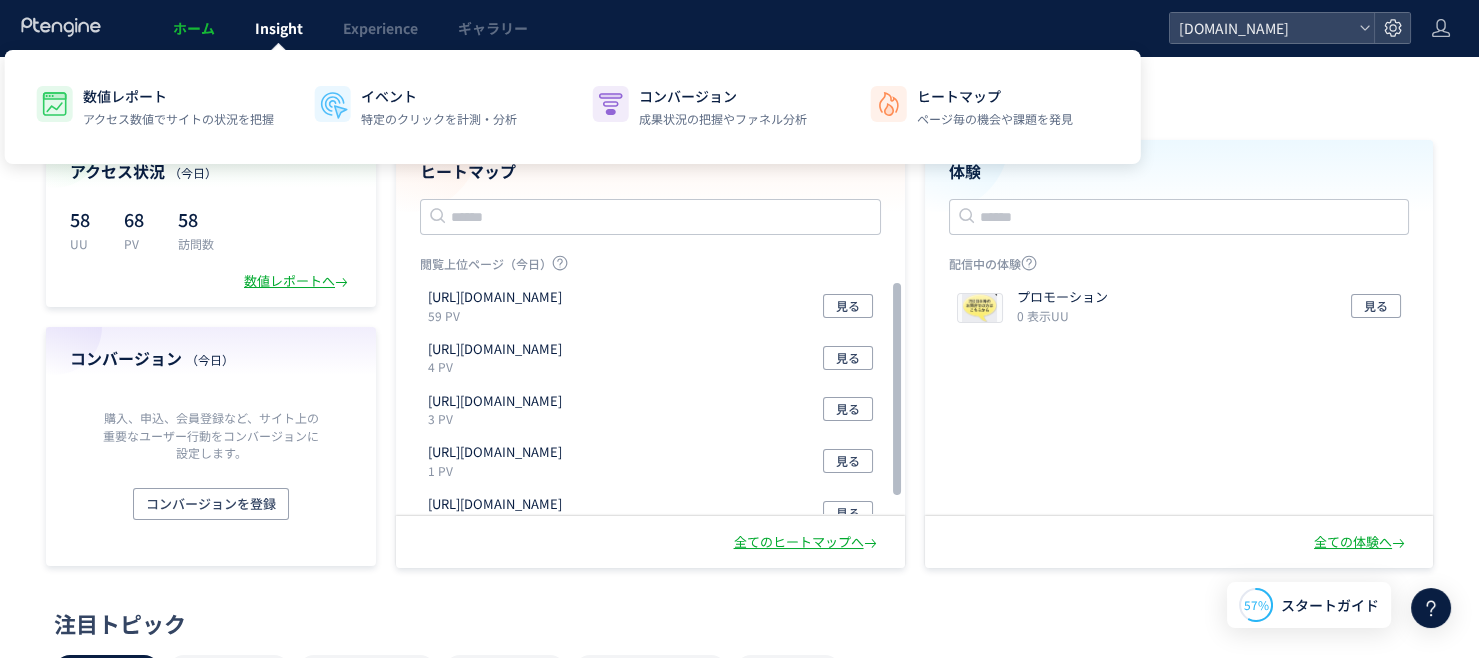 click on "Insight" at bounding box center (279, 28) 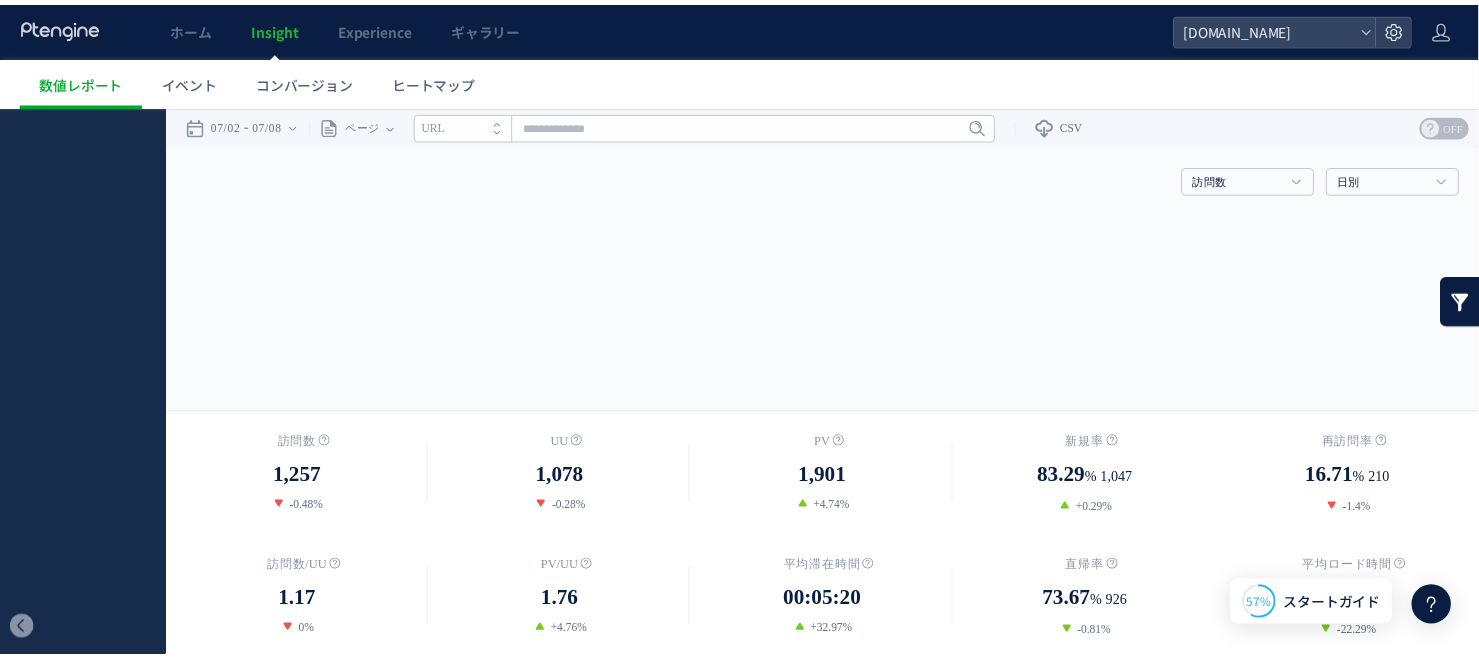 scroll, scrollTop: 0, scrollLeft: 0, axis: both 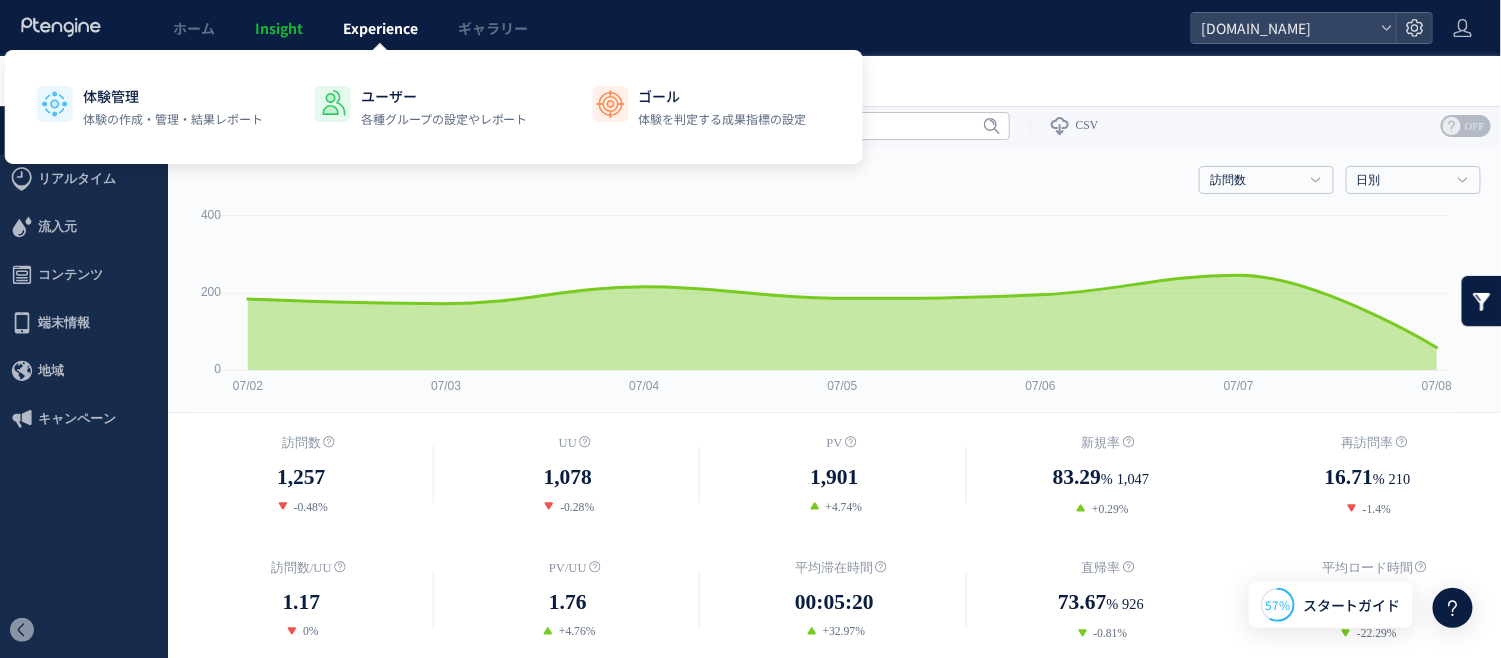 click on "Experience" at bounding box center [380, 28] 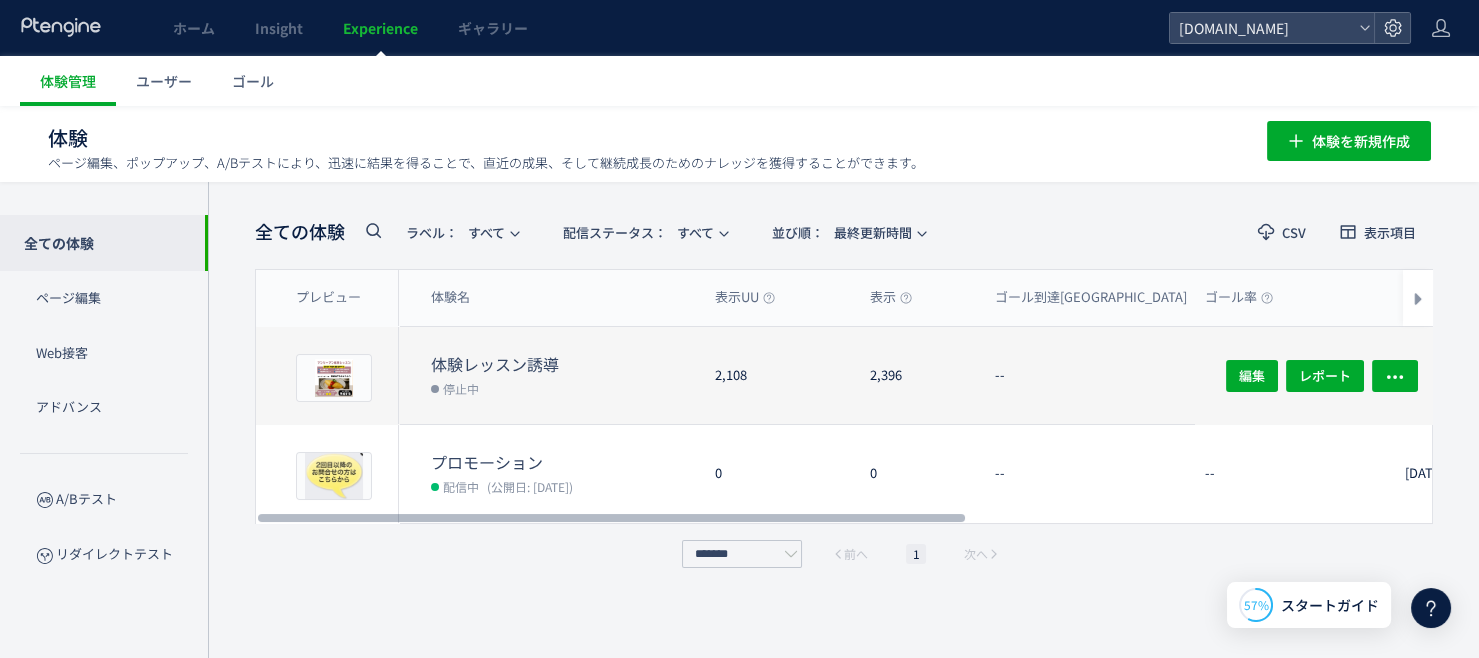 click on "停止中" at bounding box center (565, 388) 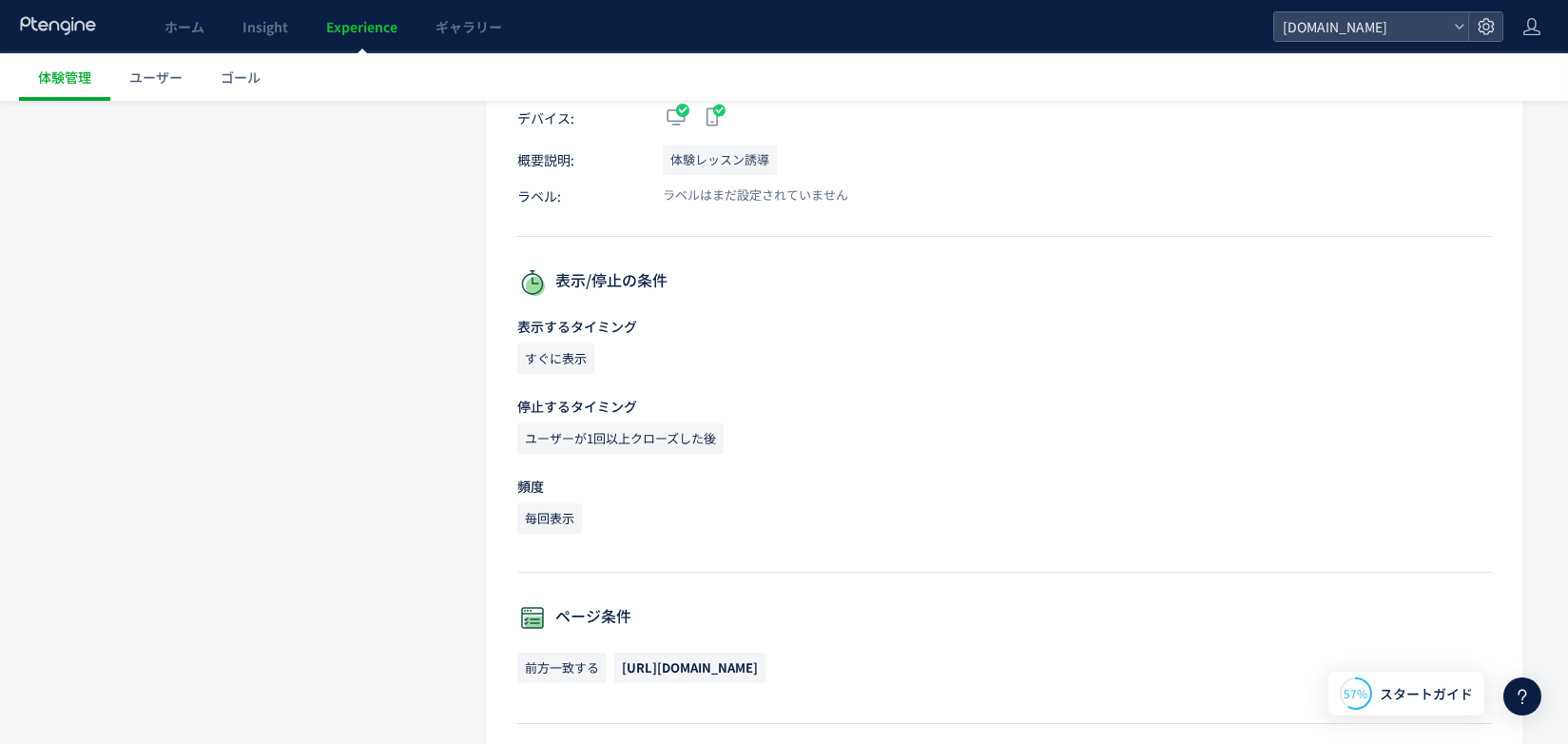 scroll, scrollTop: 380, scrollLeft: 0, axis: vertical 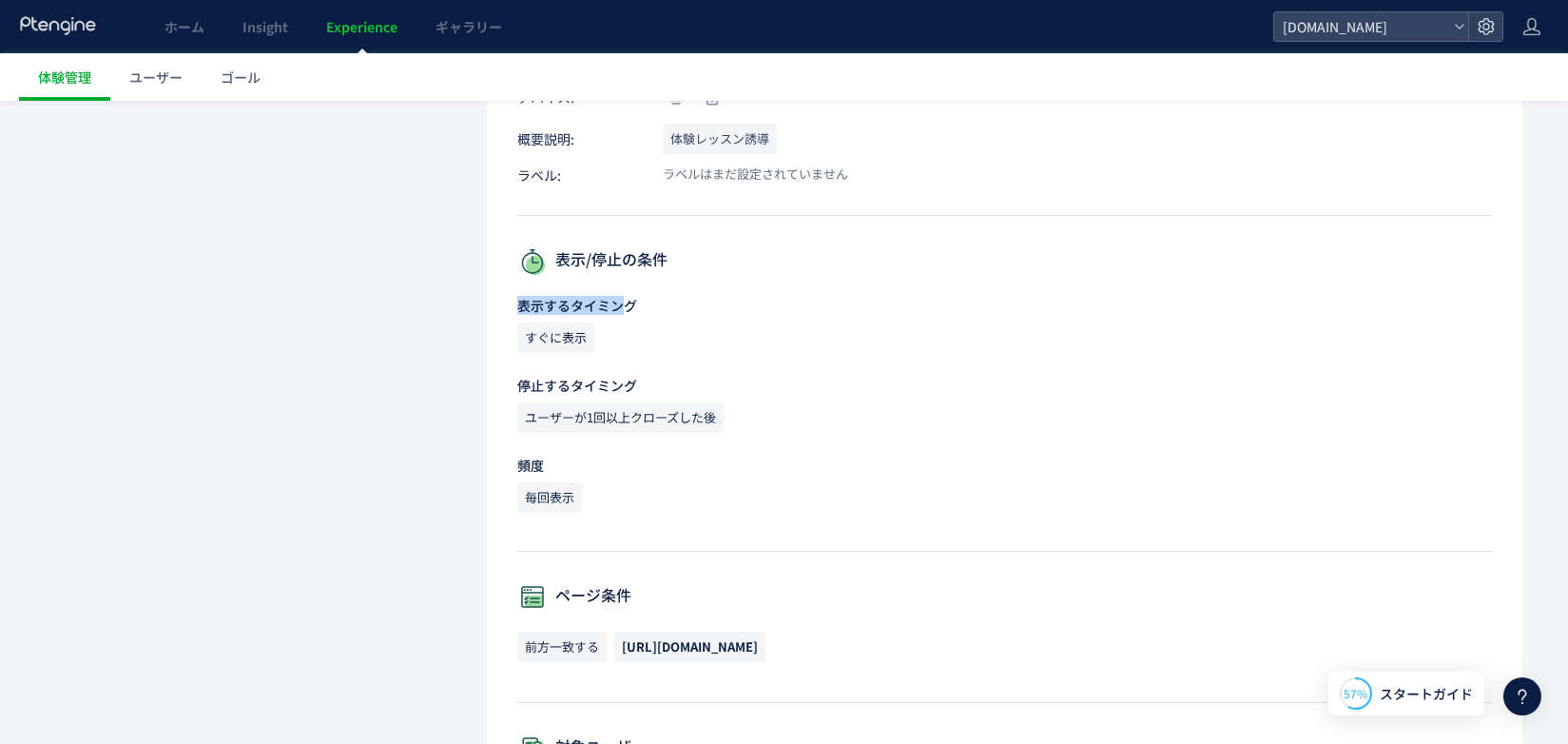 drag, startPoint x: 518, startPoint y: 297, endPoint x: 629, endPoint y: 305, distance: 111.28791 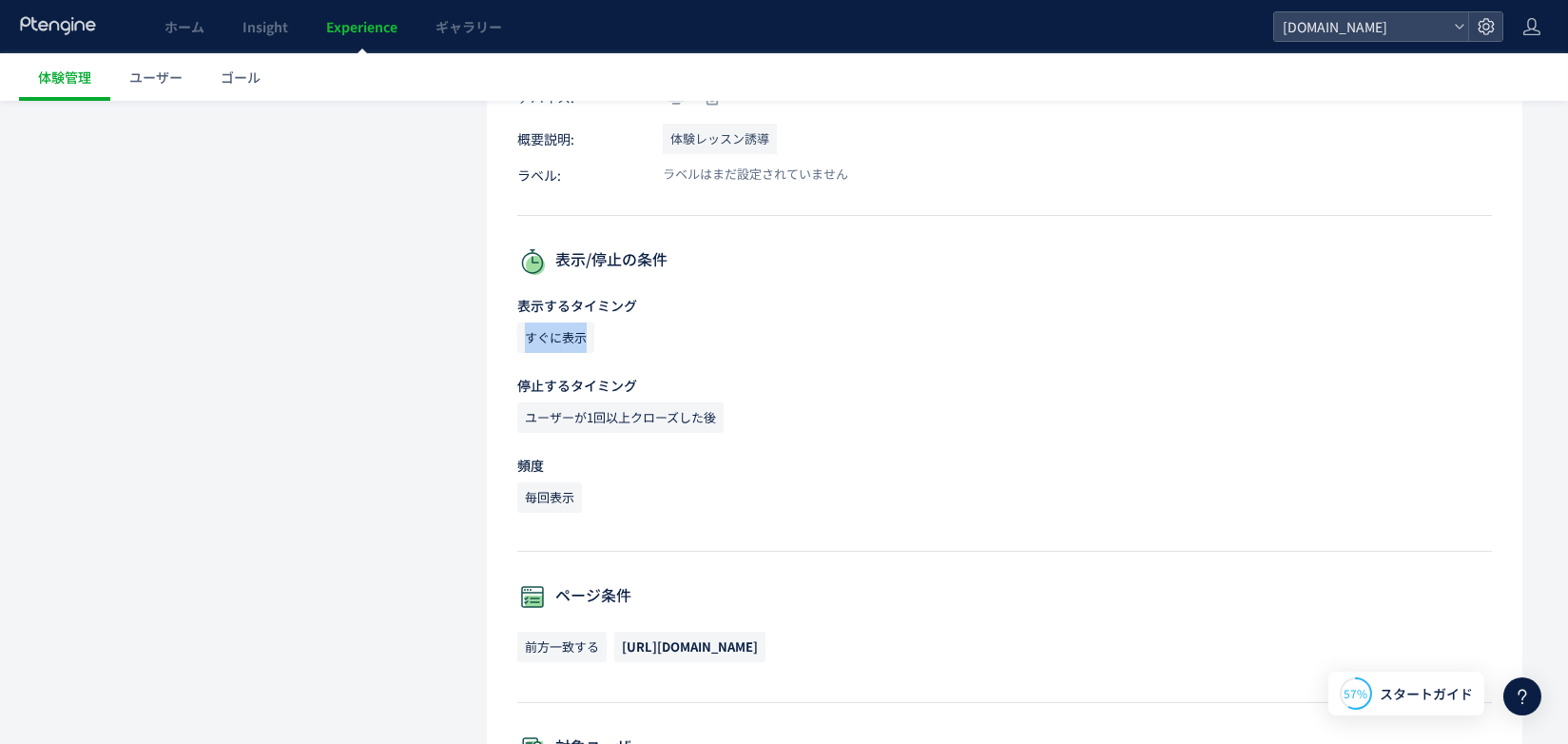 drag, startPoint x: 587, startPoint y: 335, endPoint x: 530, endPoint y: 340, distance: 57.218878 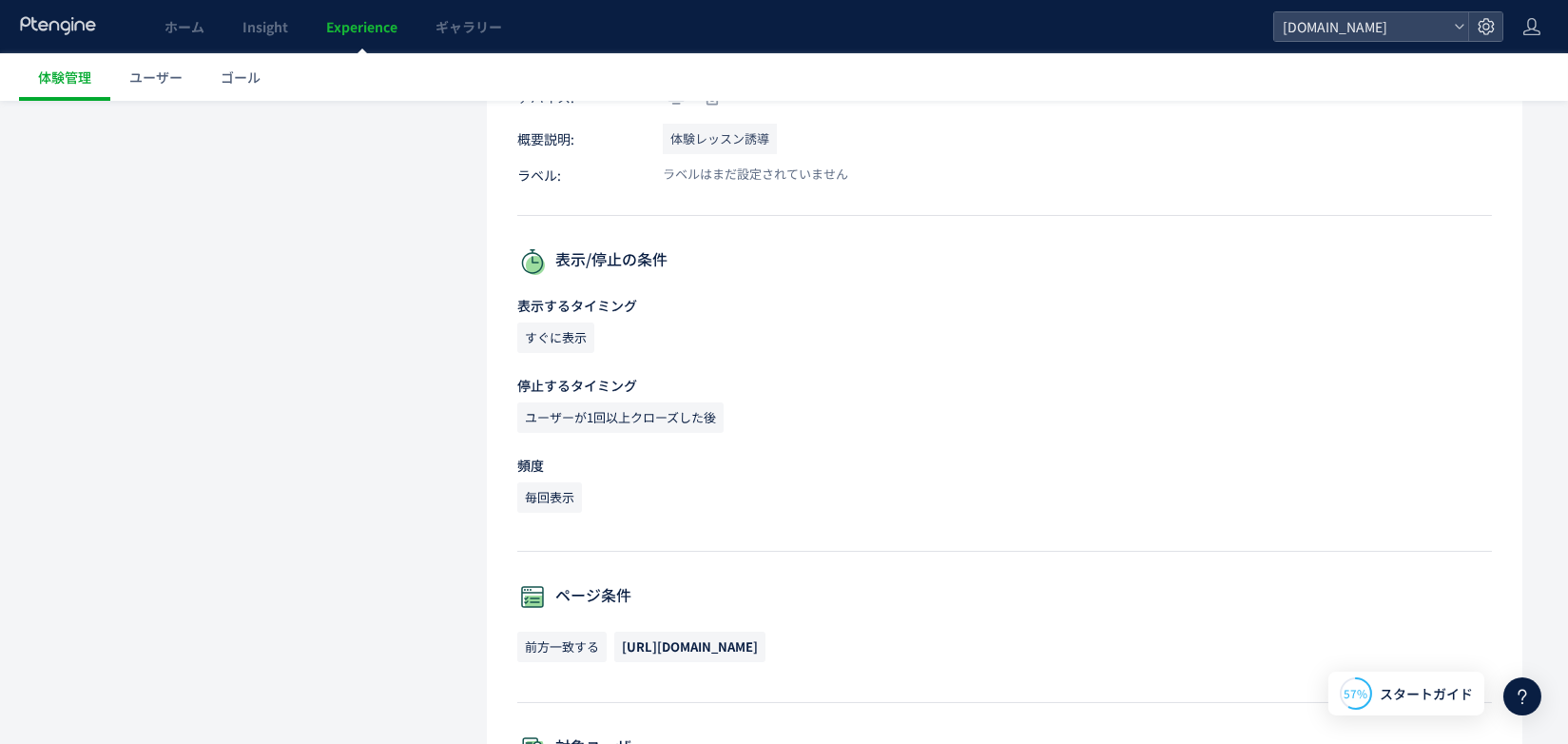 click on "頻度" at bounding box center [531, 465] 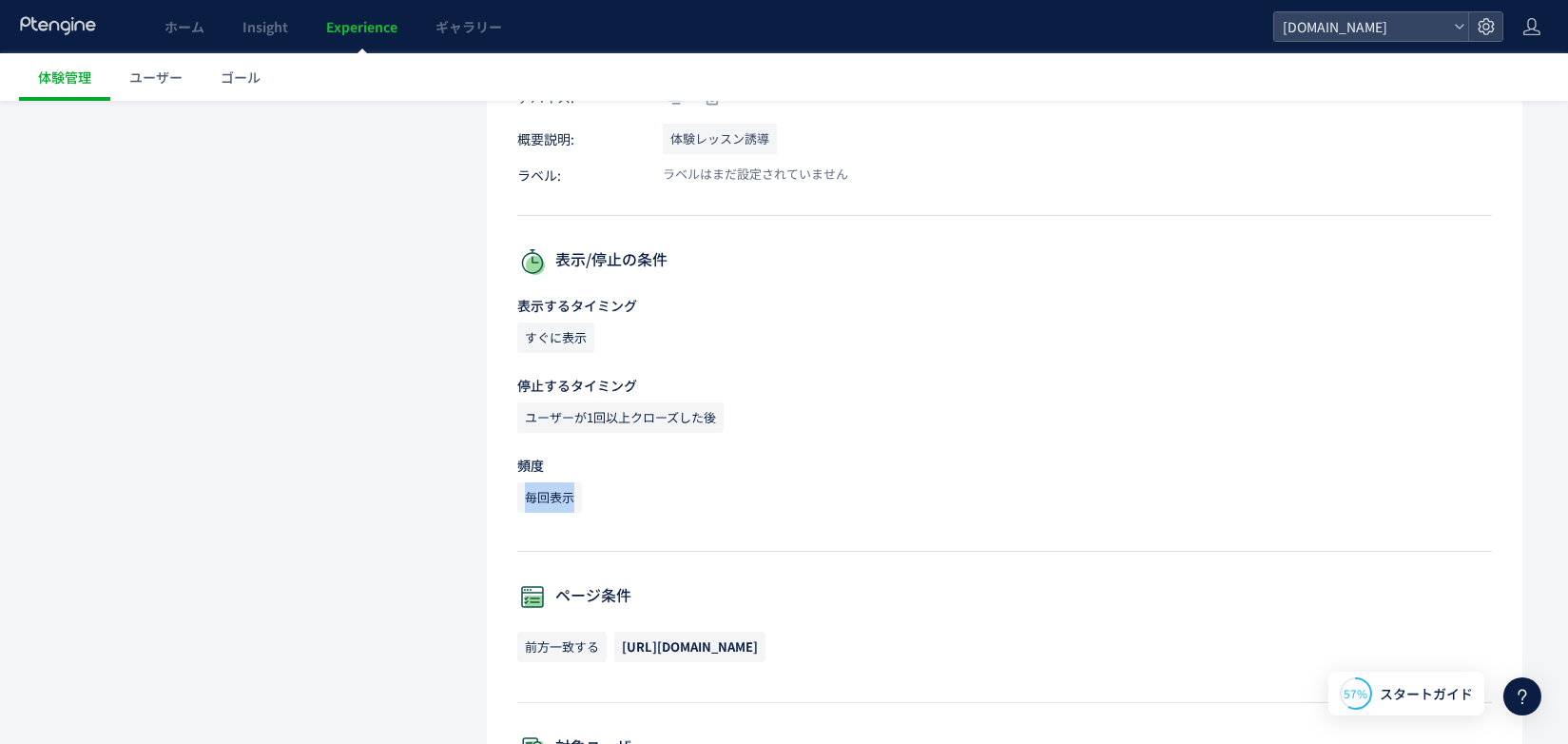 drag, startPoint x: 573, startPoint y: 499, endPoint x: 517, endPoint y: 495, distance: 56.142675 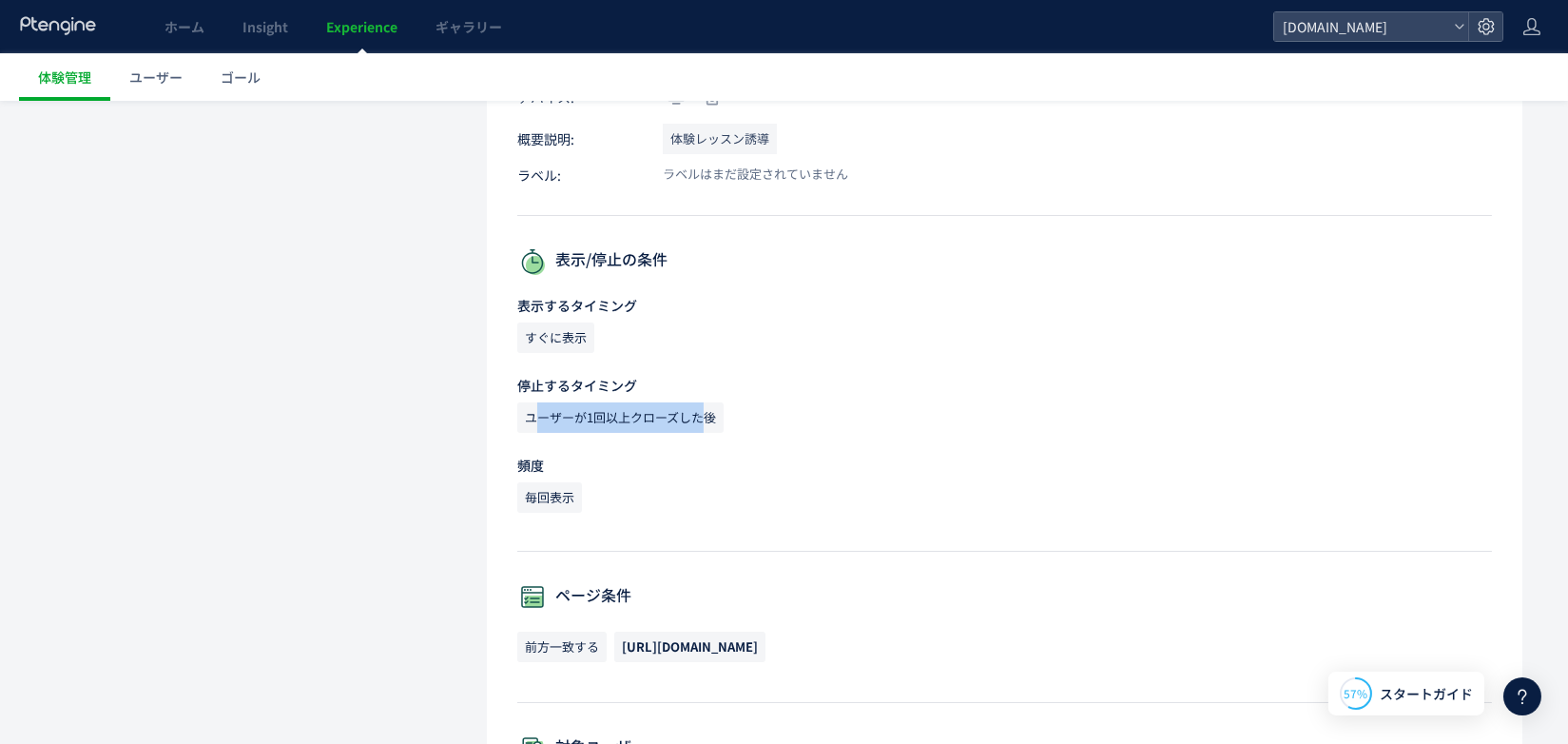 drag, startPoint x: 707, startPoint y: 411, endPoint x: 532, endPoint y: 419, distance: 175.1828 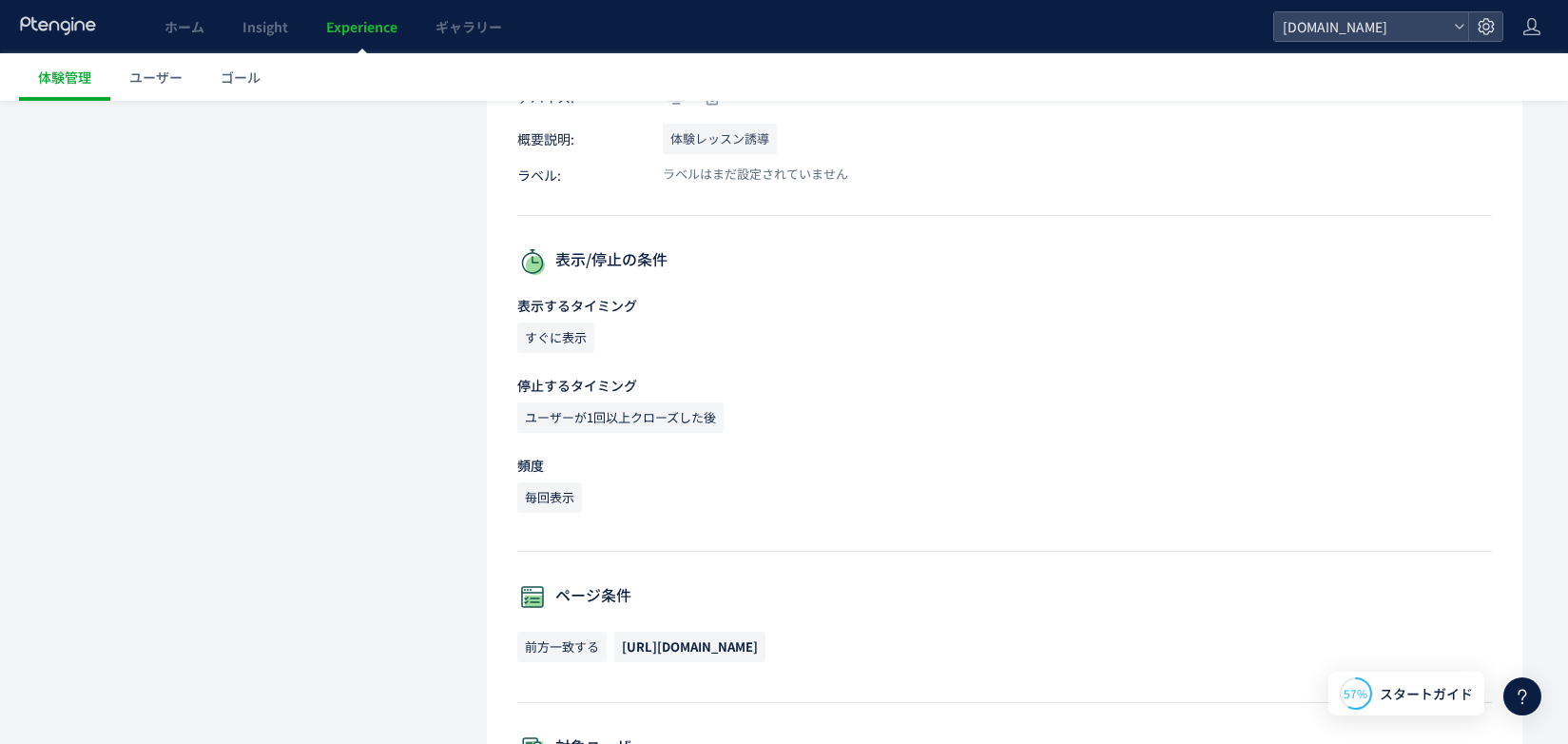 click on "ユーザーが1回以上クローズした後" 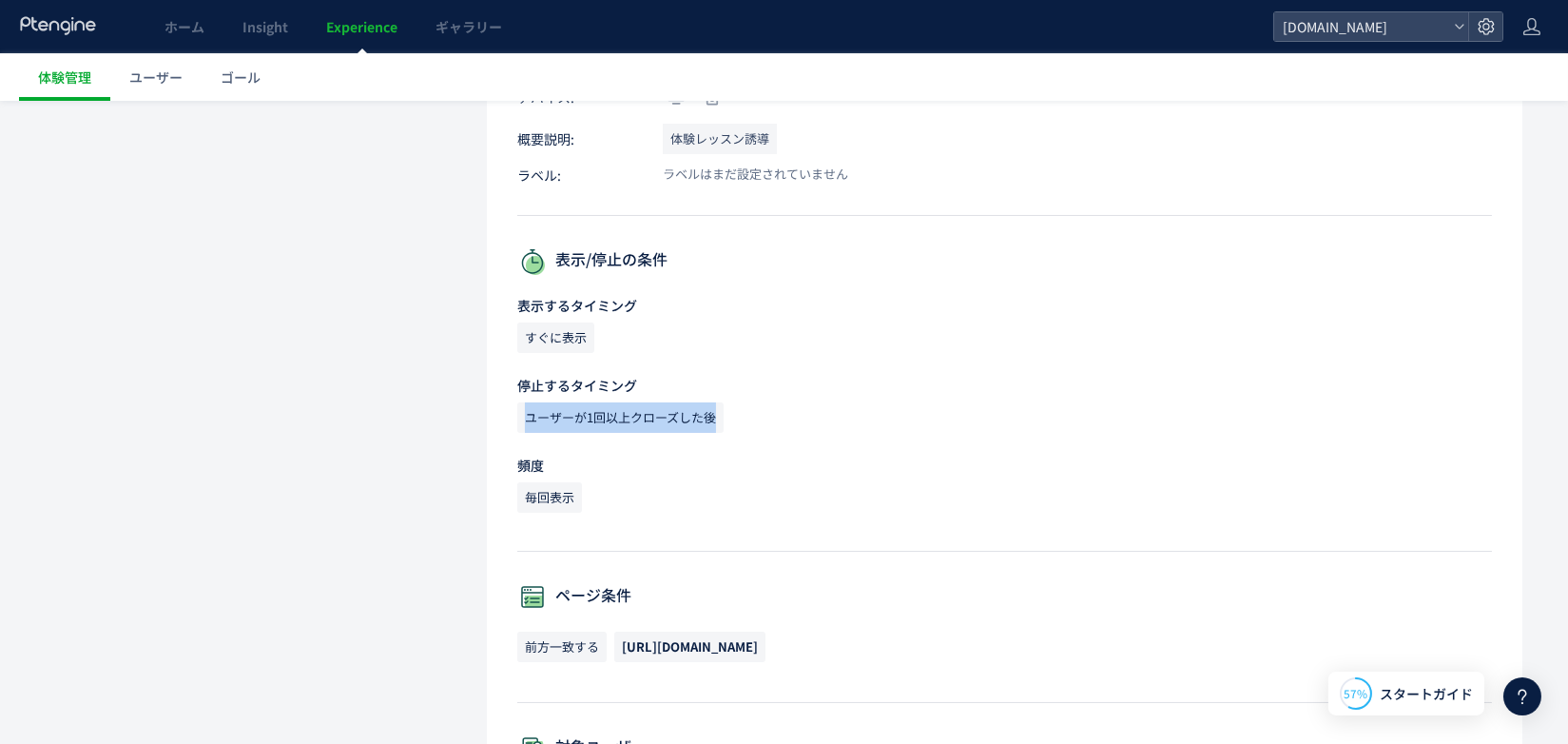 drag, startPoint x: 621, startPoint y: 414, endPoint x: 510, endPoint y: 416, distance: 111.01802 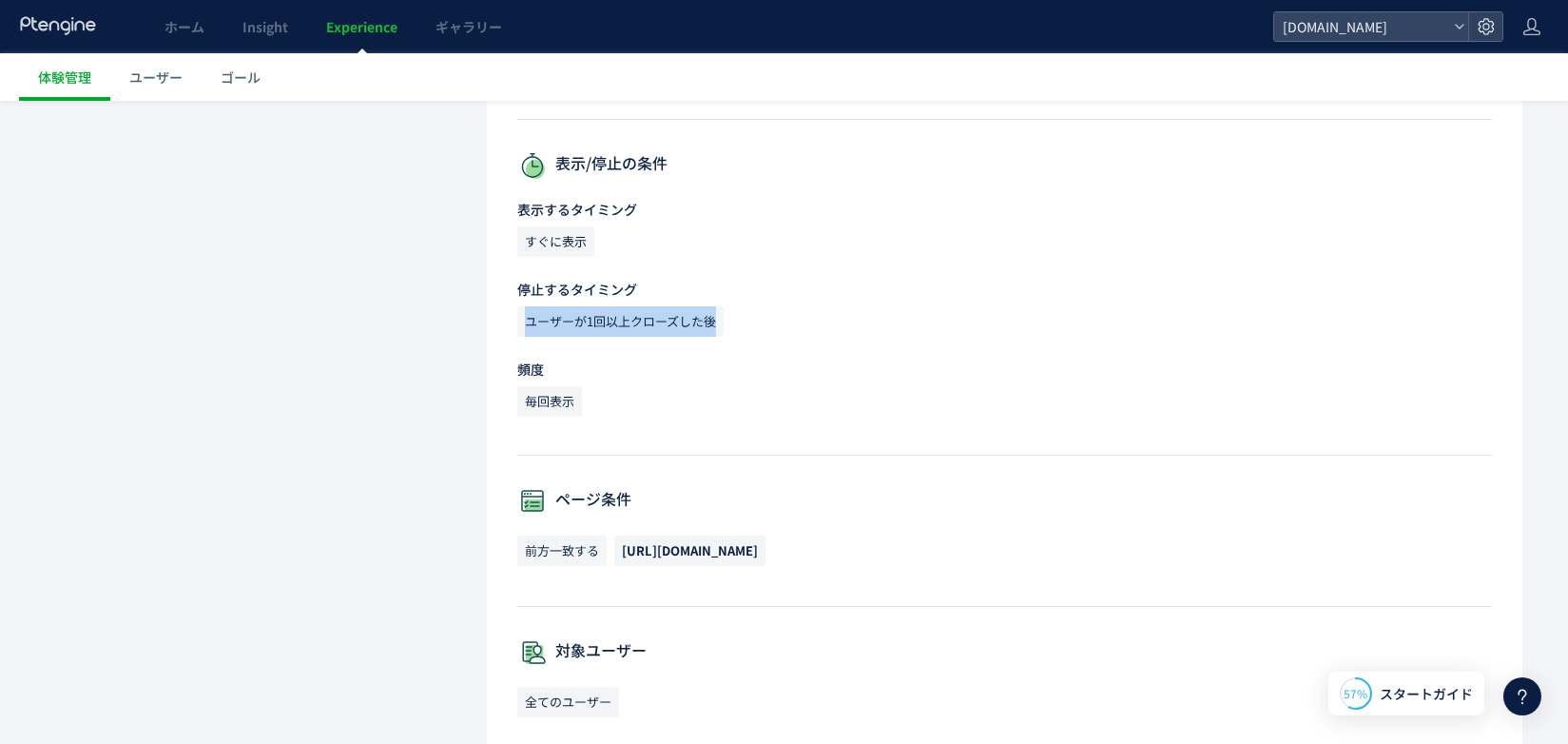 scroll, scrollTop: 595, scrollLeft: 0, axis: vertical 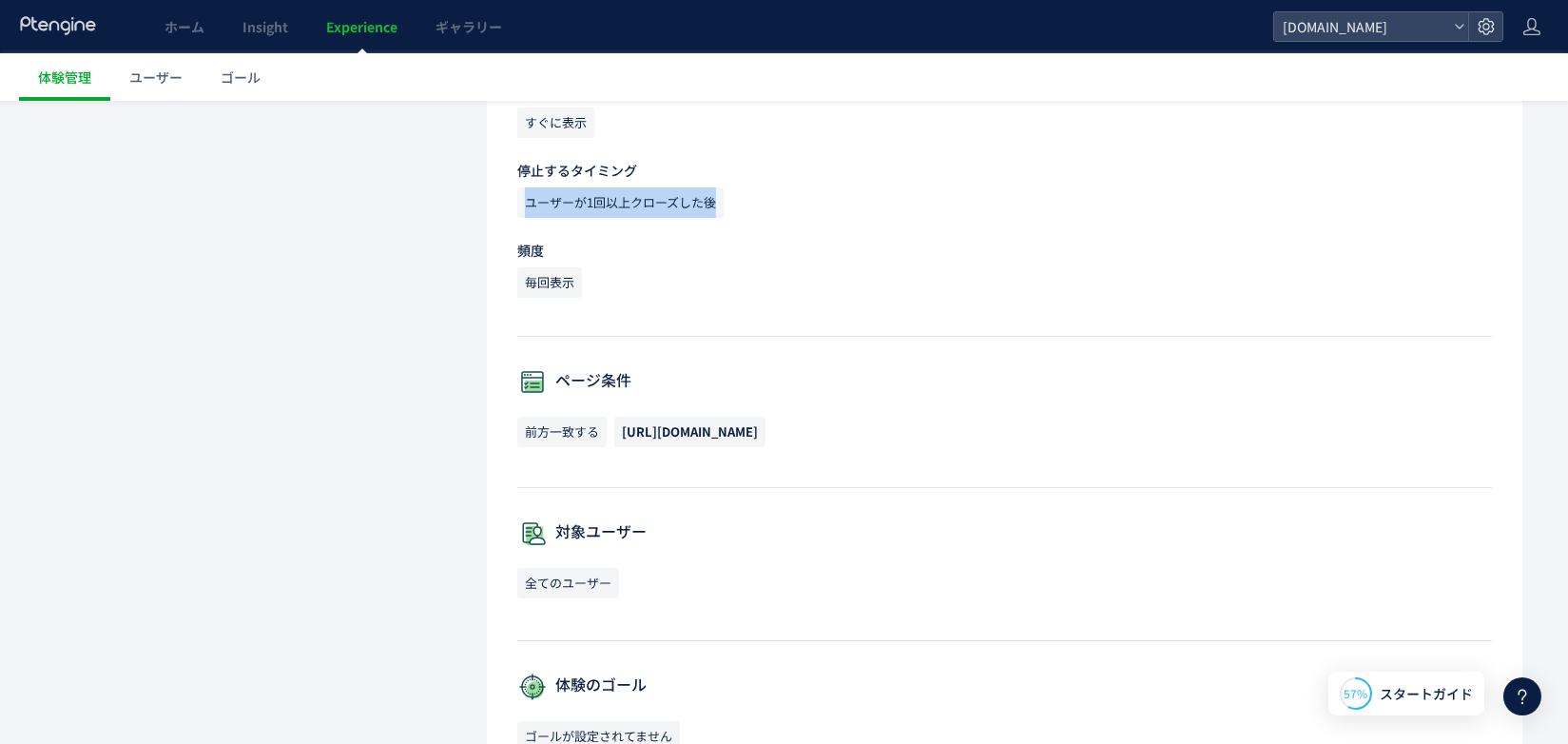 drag, startPoint x: 620, startPoint y: 428, endPoint x: 811, endPoint y: 443, distance: 191.5881 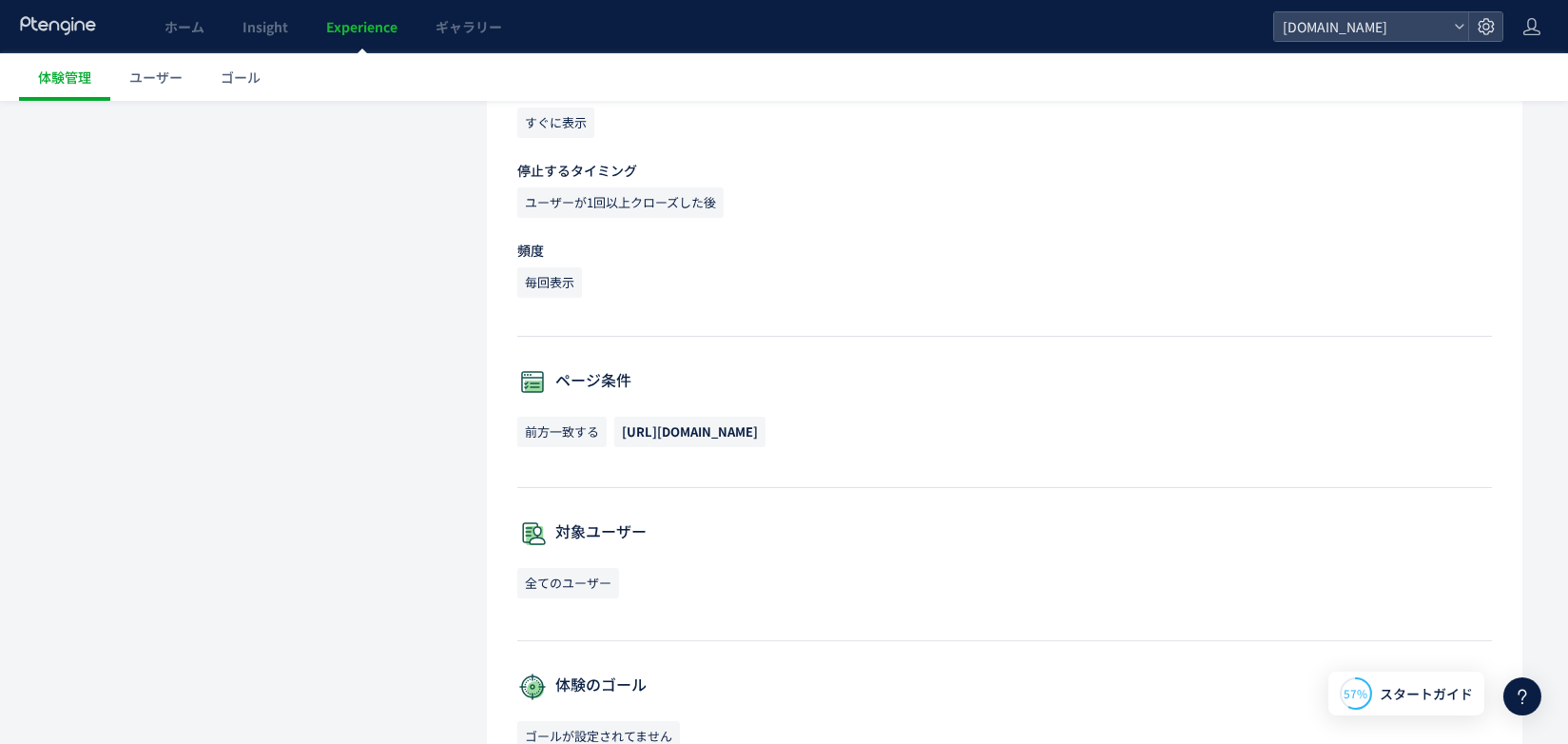 drag, startPoint x: 794, startPoint y: 432, endPoint x: 1005, endPoint y: 442, distance: 211.23683 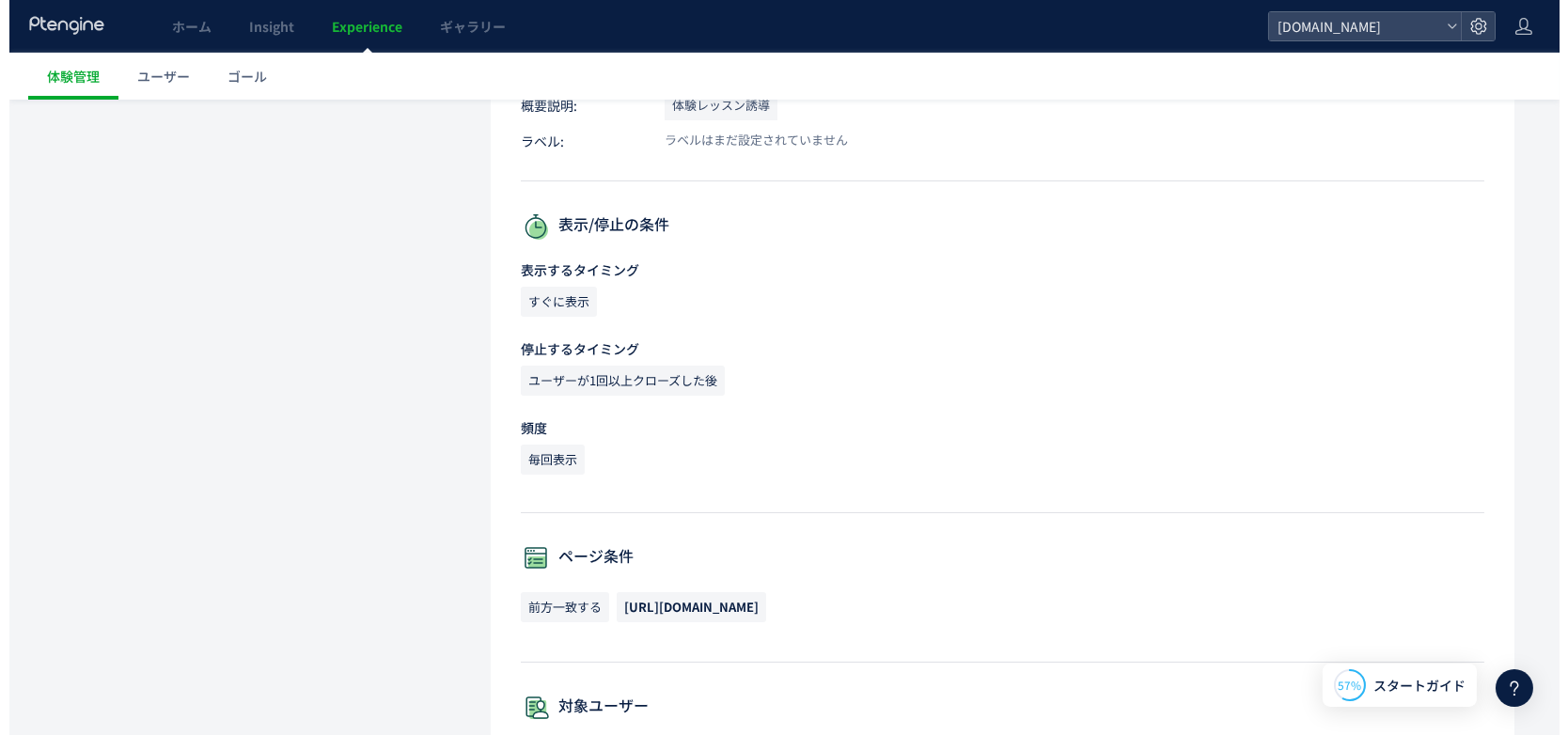 scroll, scrollTop: 117, scrollLeft: 0, axis: vertical 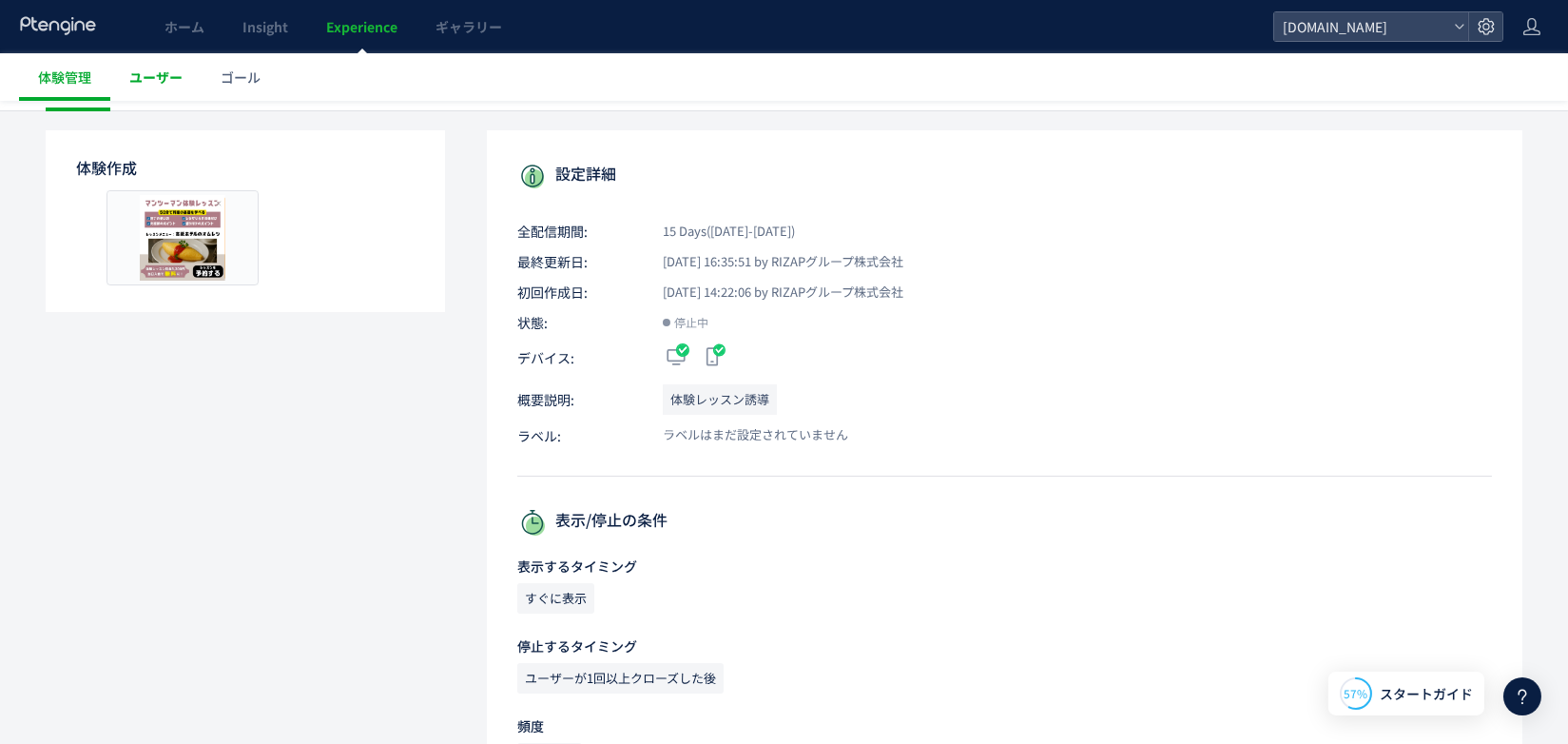 click on "ユーザー" at bounding box center [156, 77] 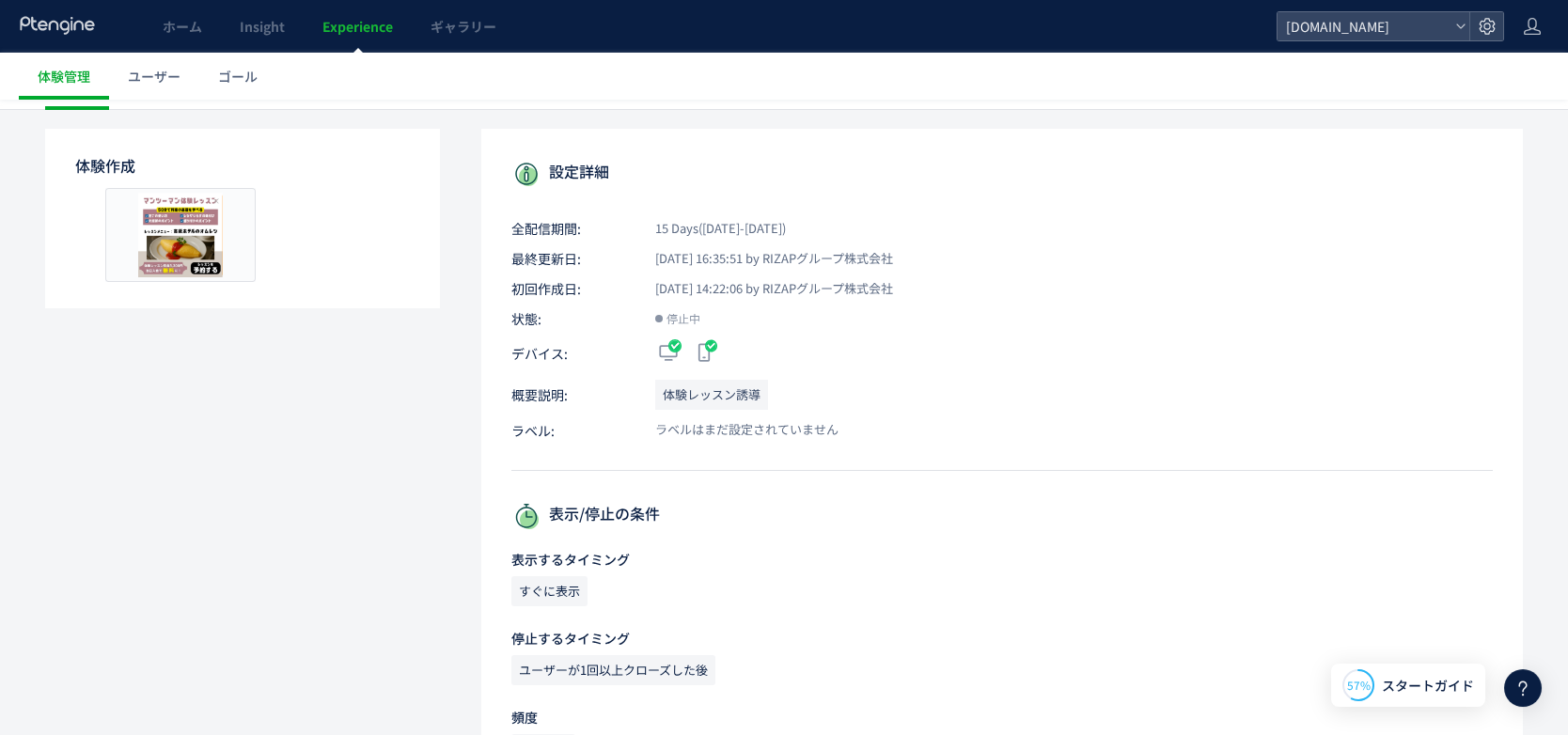 scroll, scrollTop: 0, scrollLeft: 0, axis: both 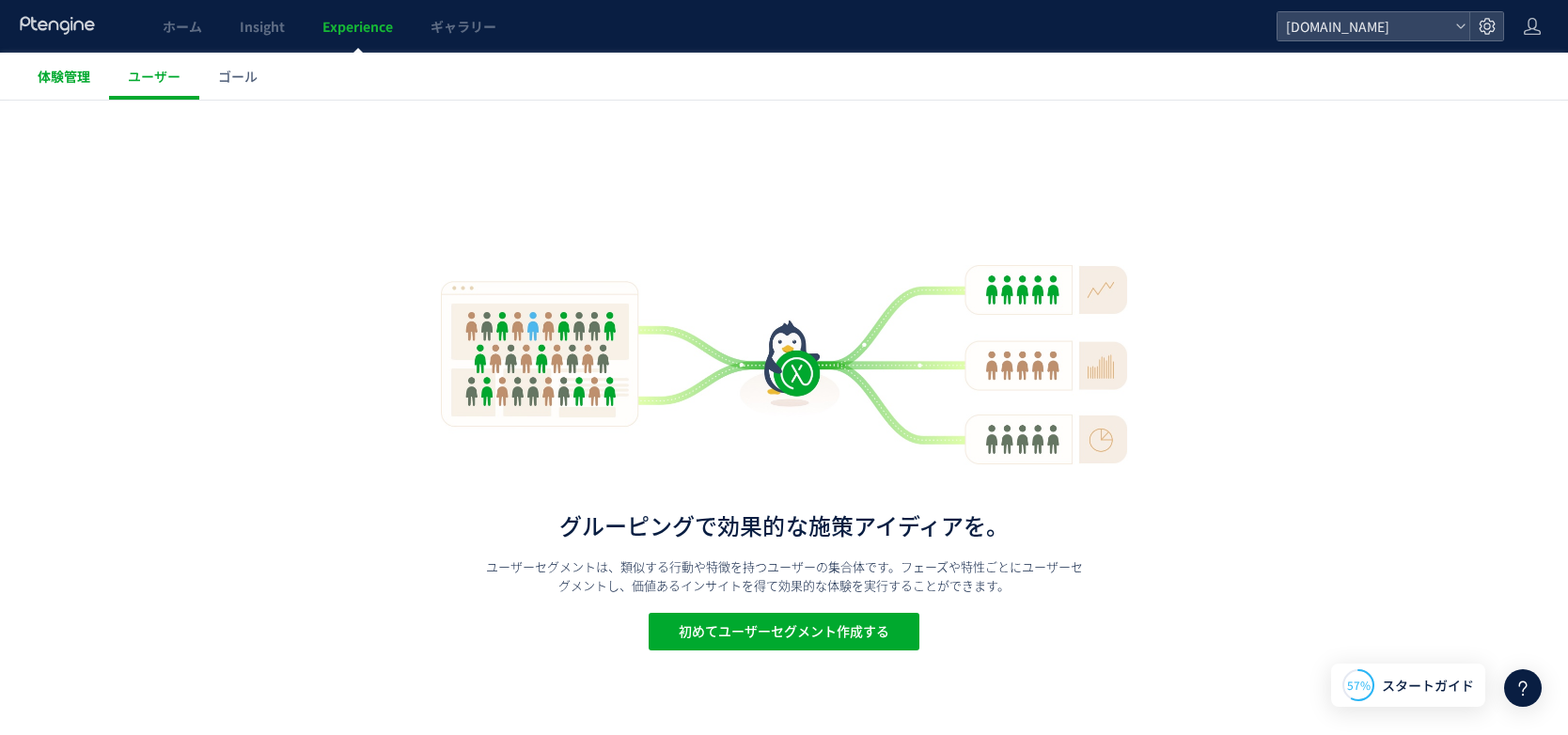 click on "体験管理" at bounding box center [64, 76] 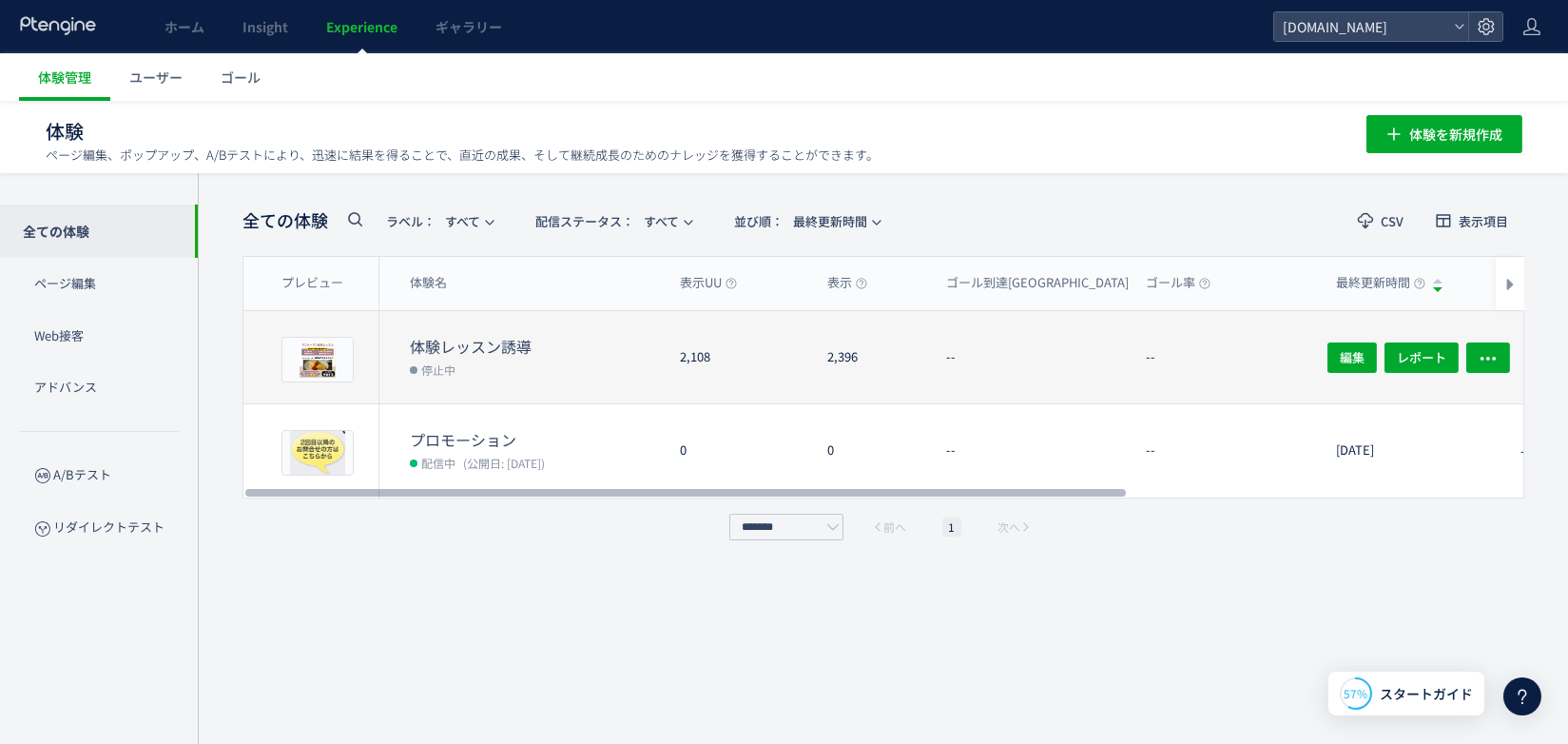 click on "--" at bounding box center [1233, 357] 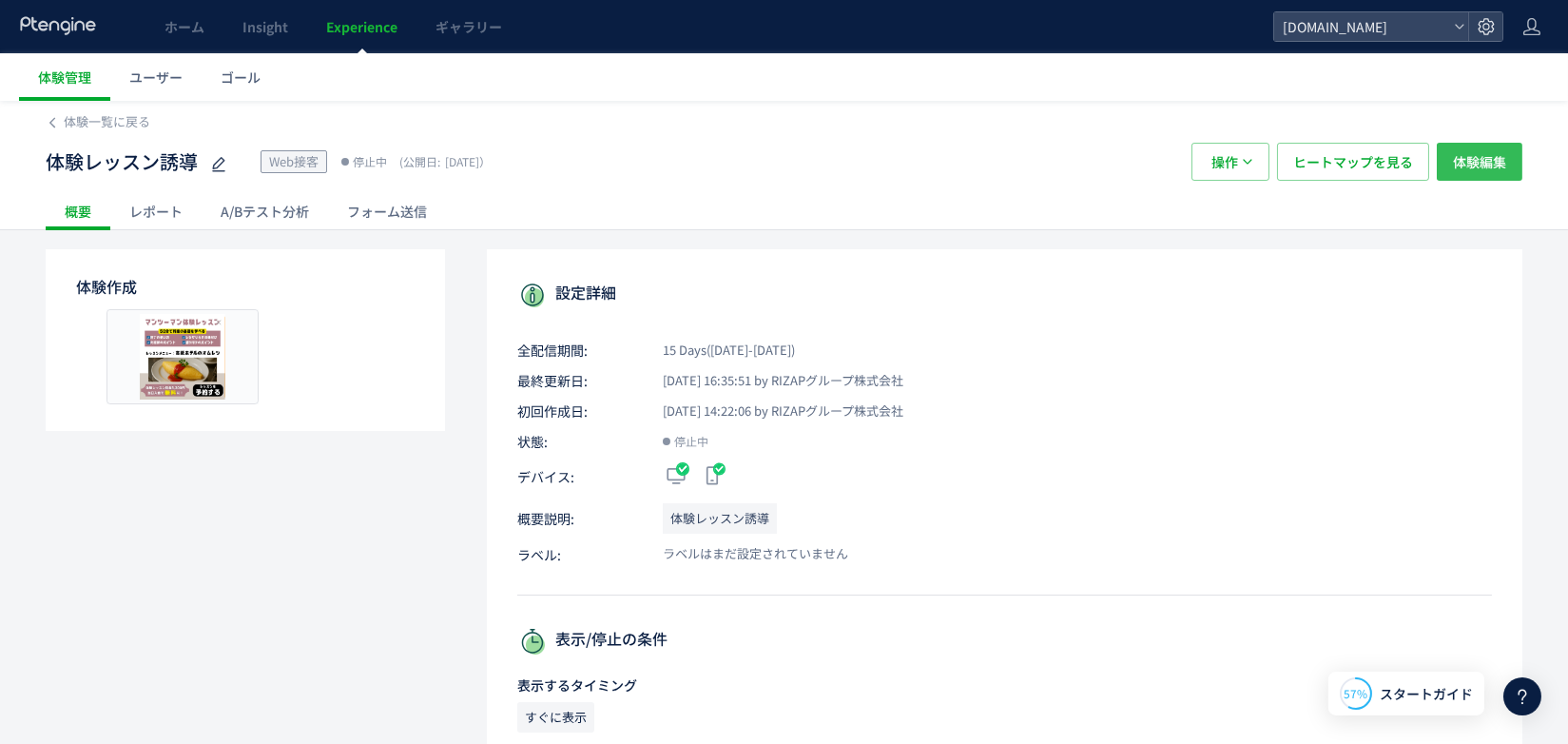 click on "体験編集" at bounding box center [1480, 162] 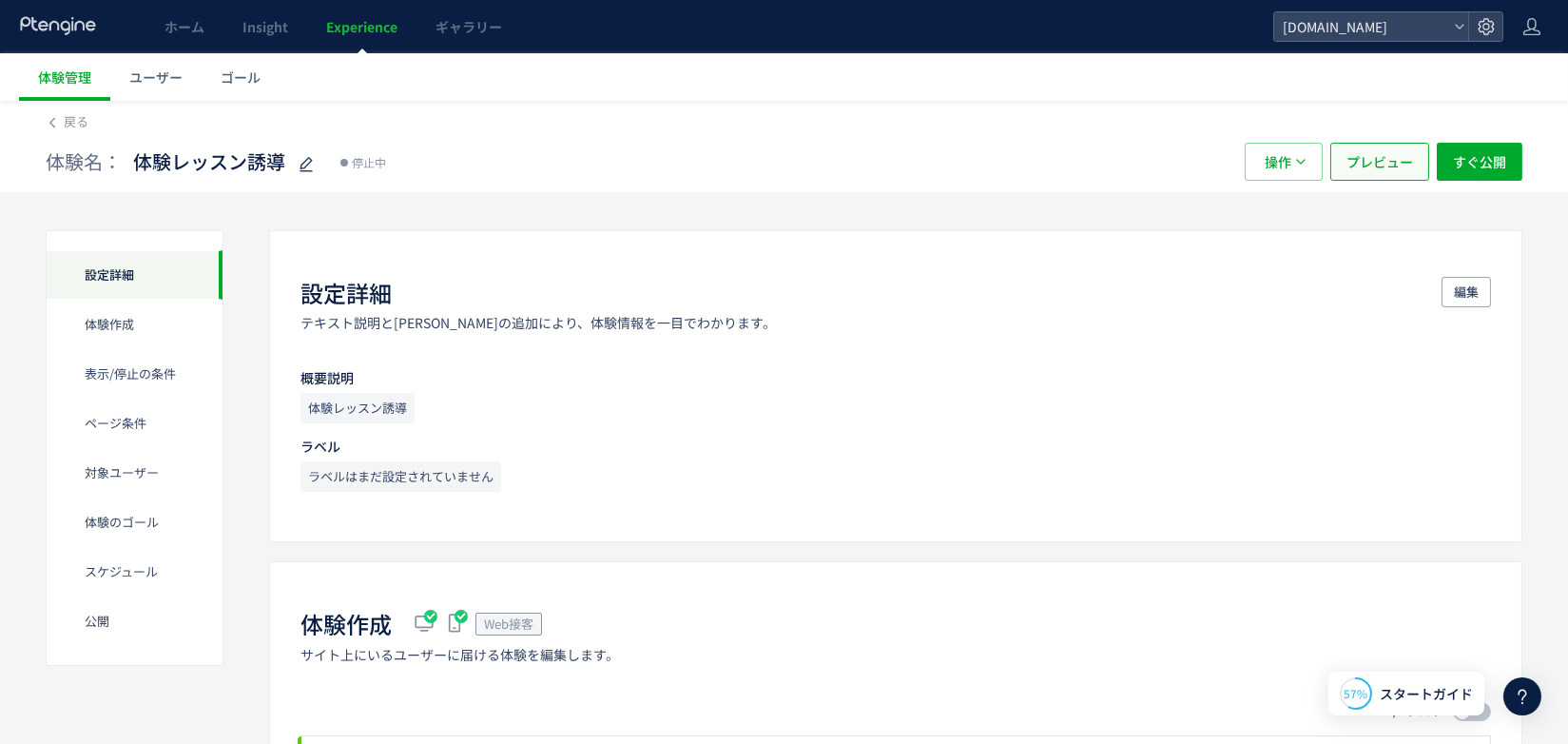 click on "プレビュー" at bounding box center [1380, 162] 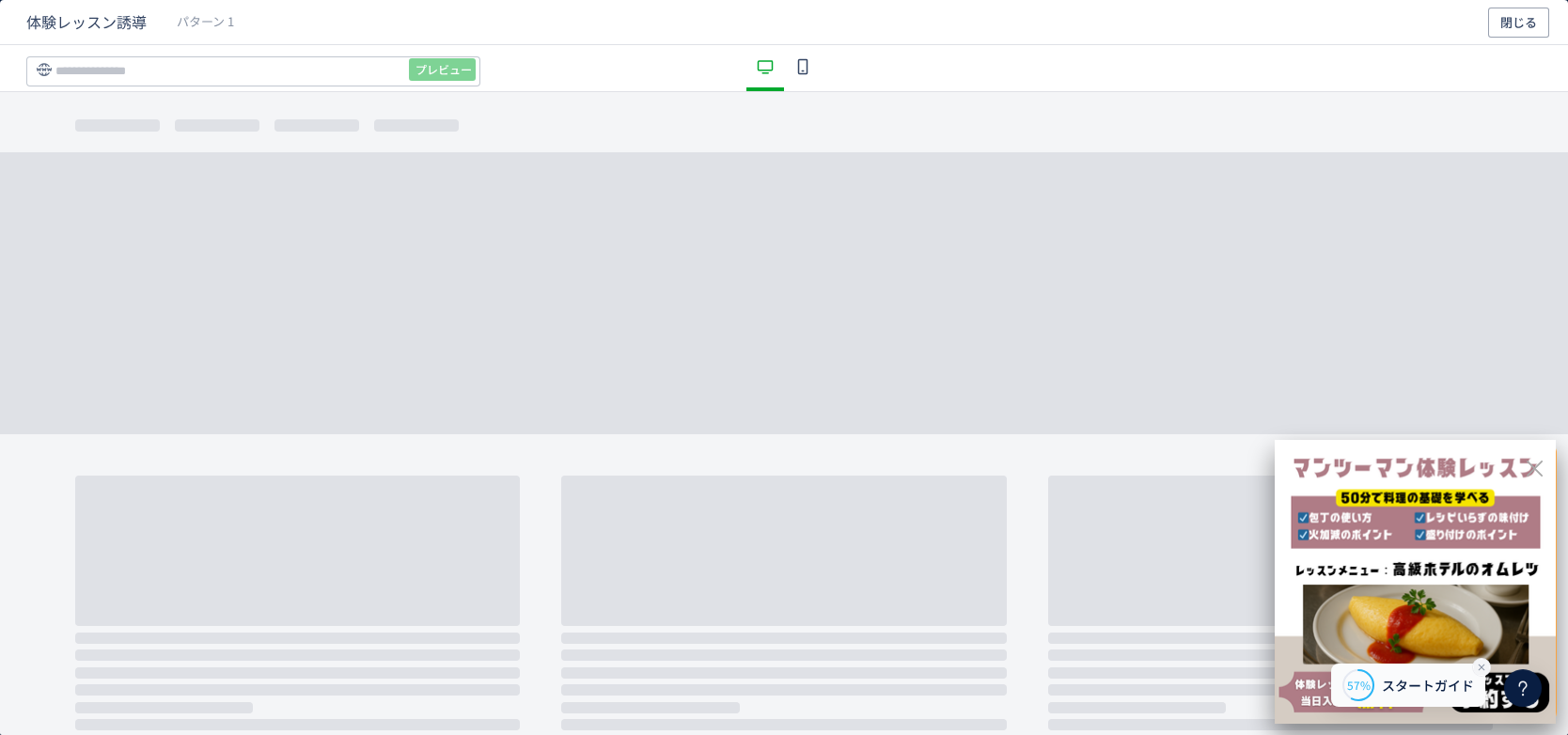 click 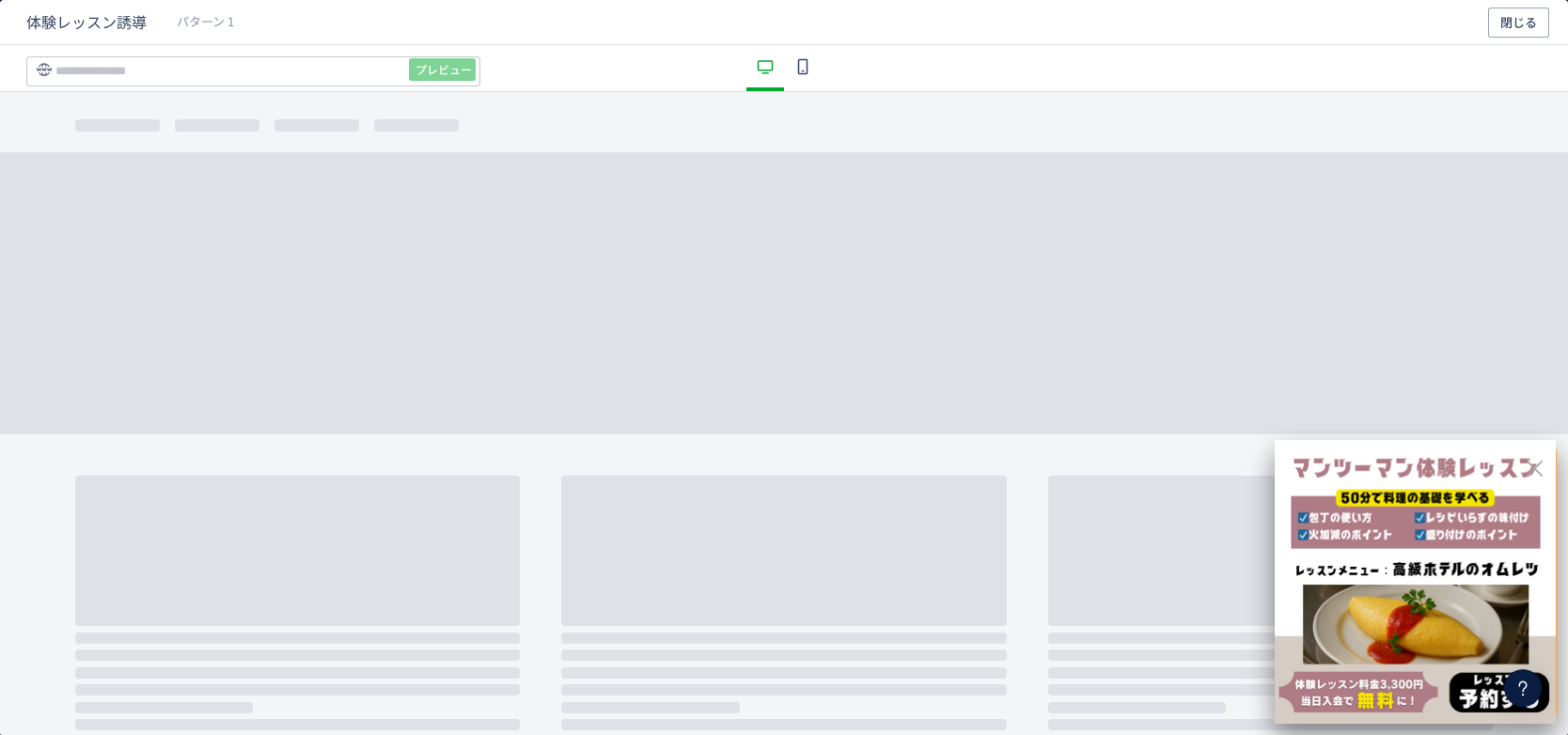 click 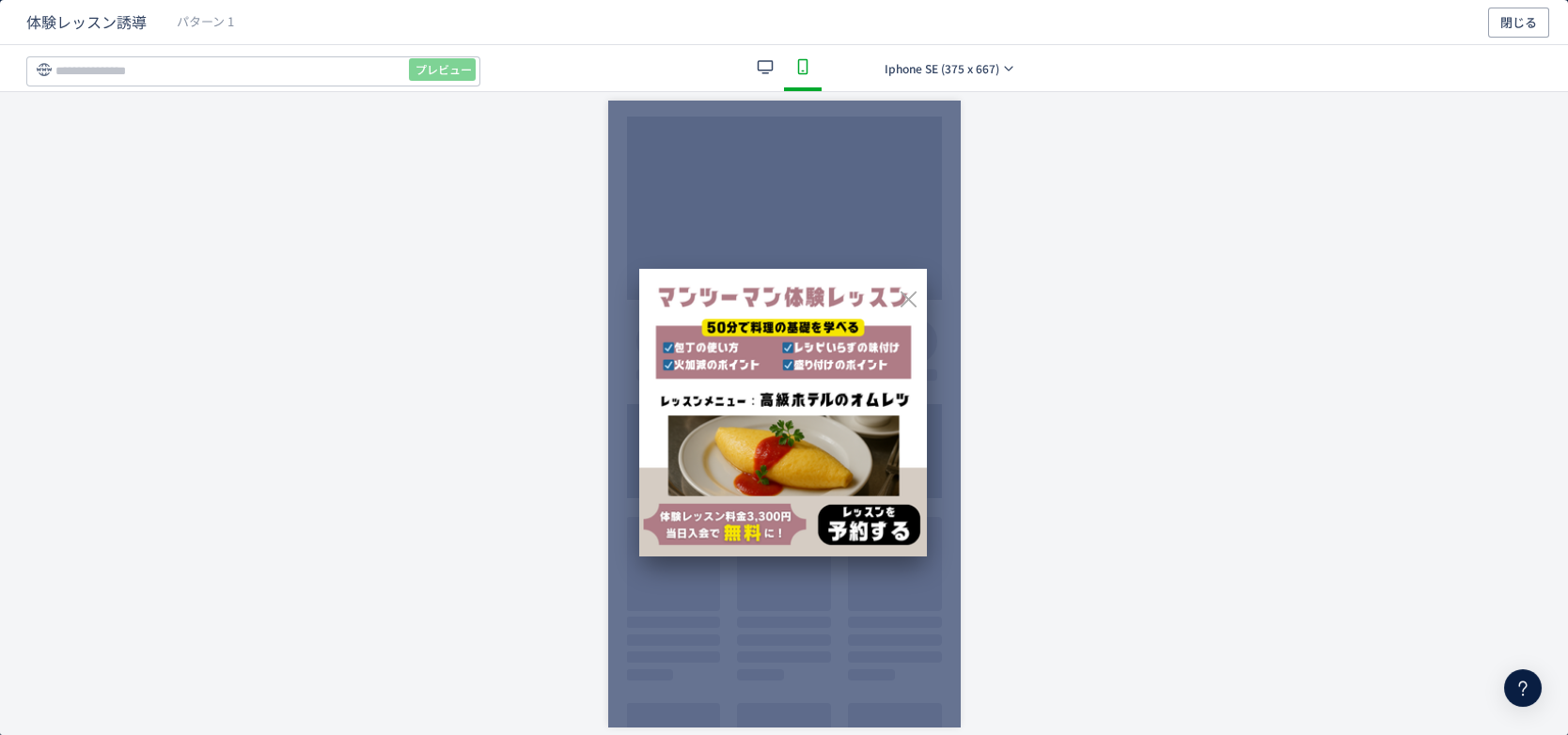 click 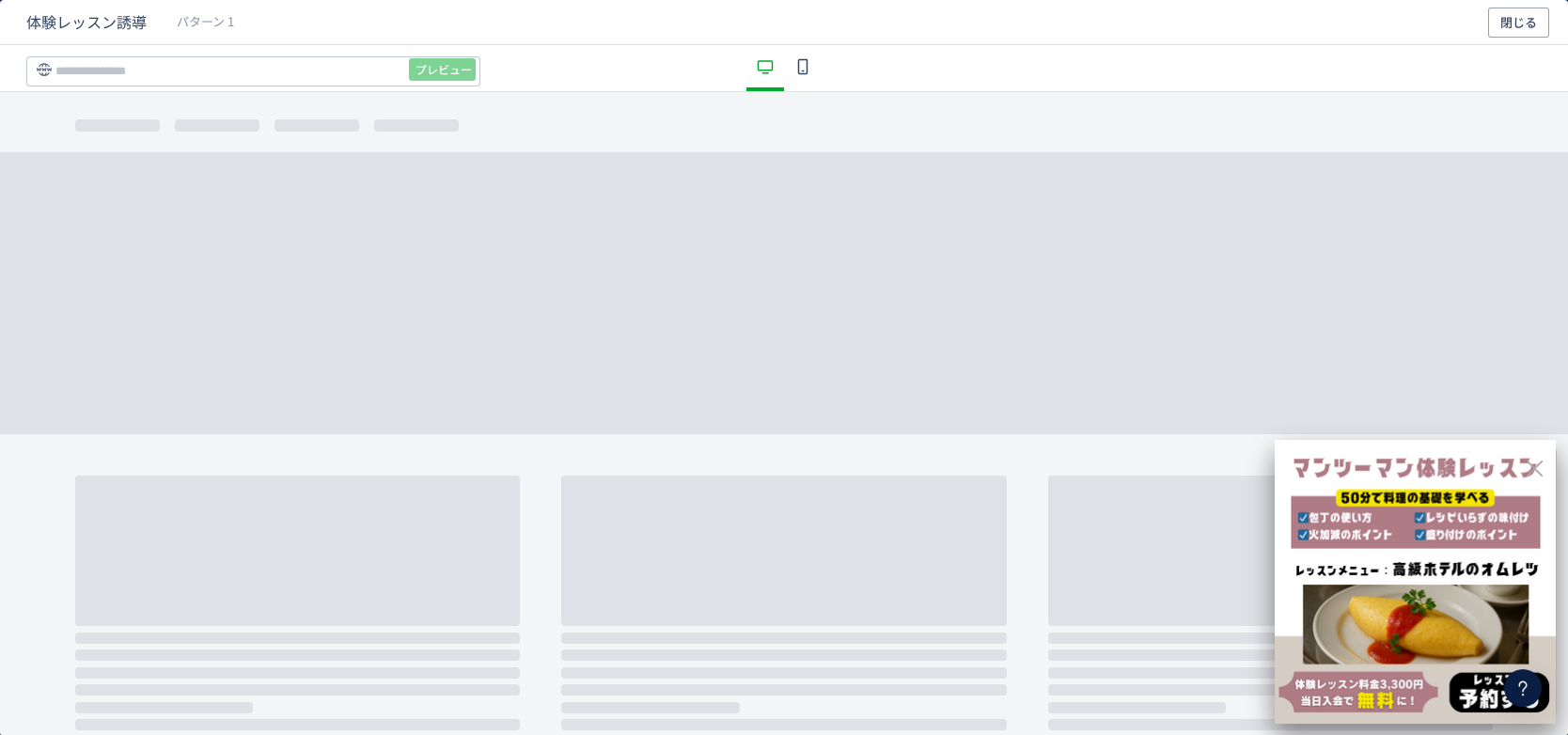 click 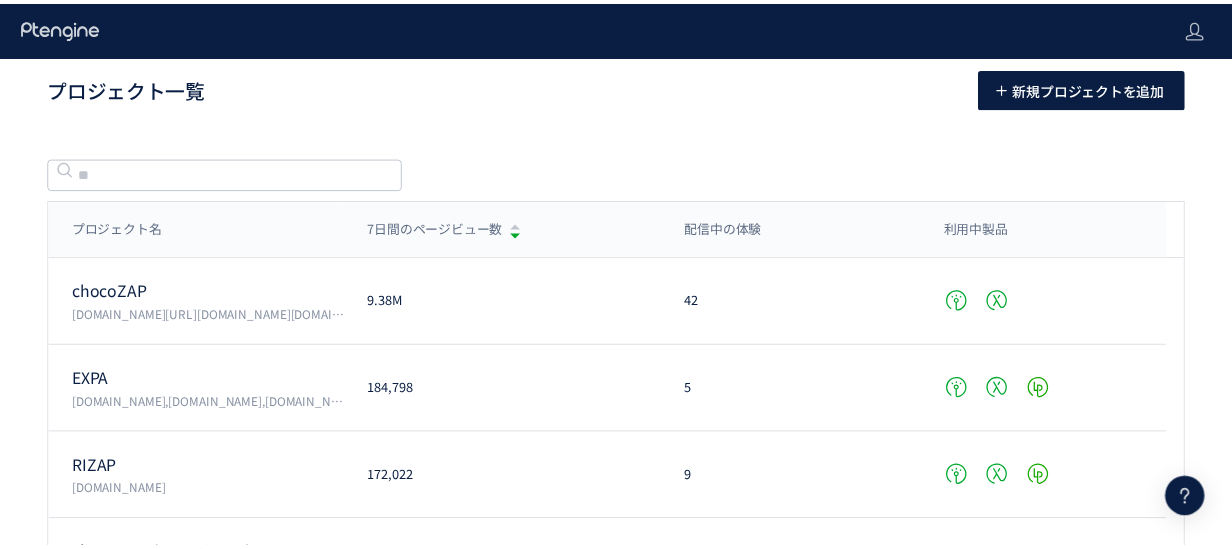 scroll, scrollTop: 0, scrollLeft: 0, axis: both 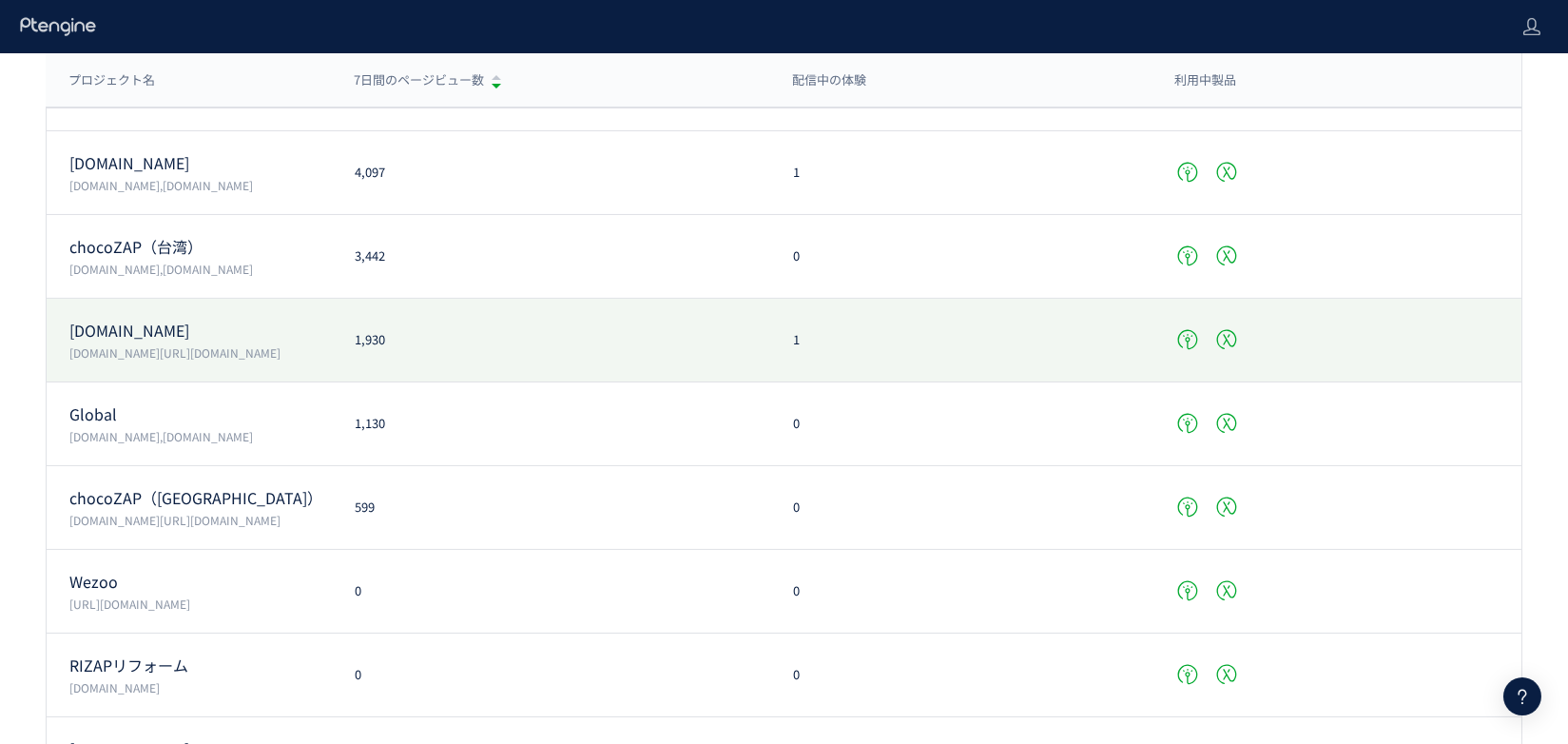 click on "rizap-cook.jp  r-cook.jp/,https://rizap-cook.jp/ 1,930 1" 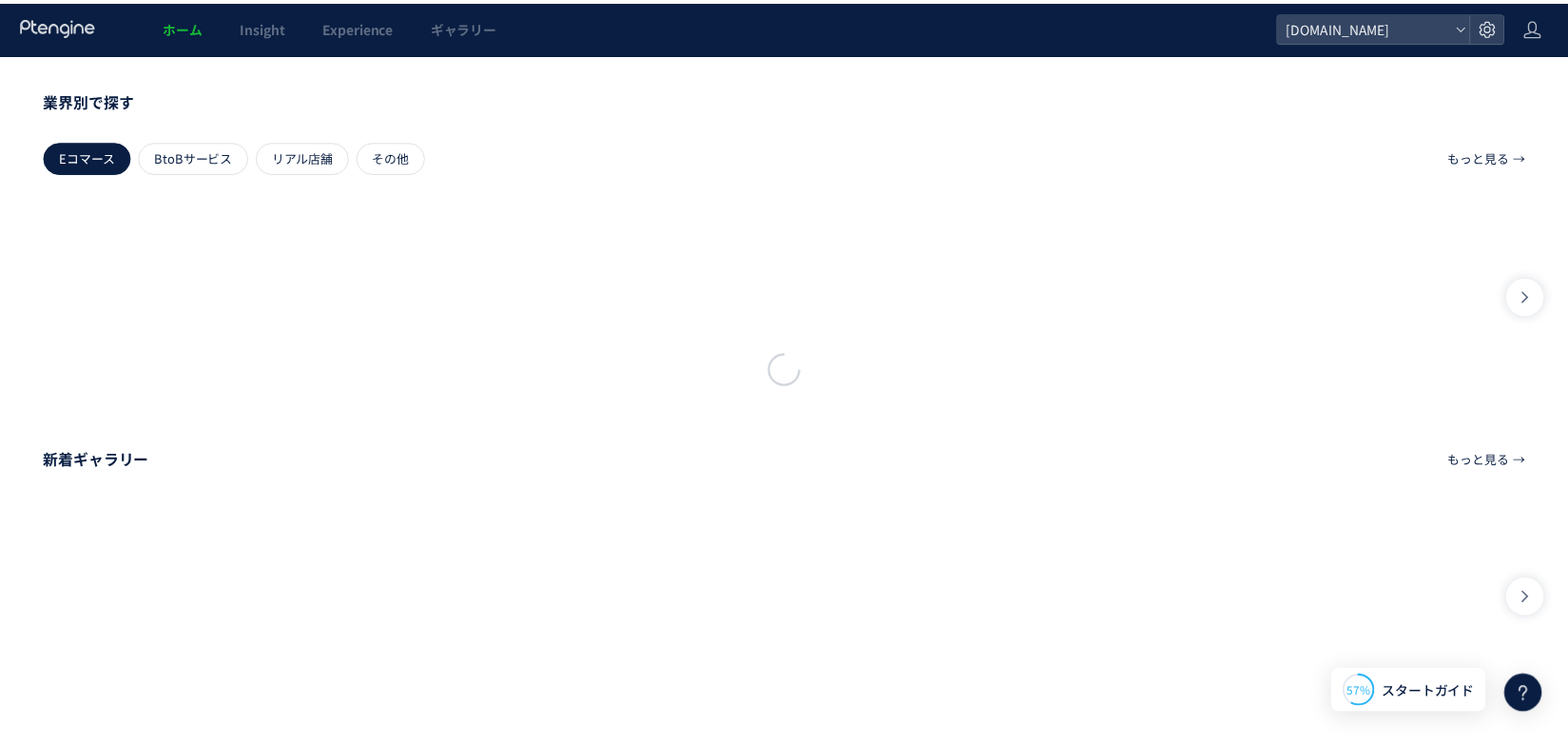 scroll, scrollTop: 0, scrollLeft: 0, axis: both 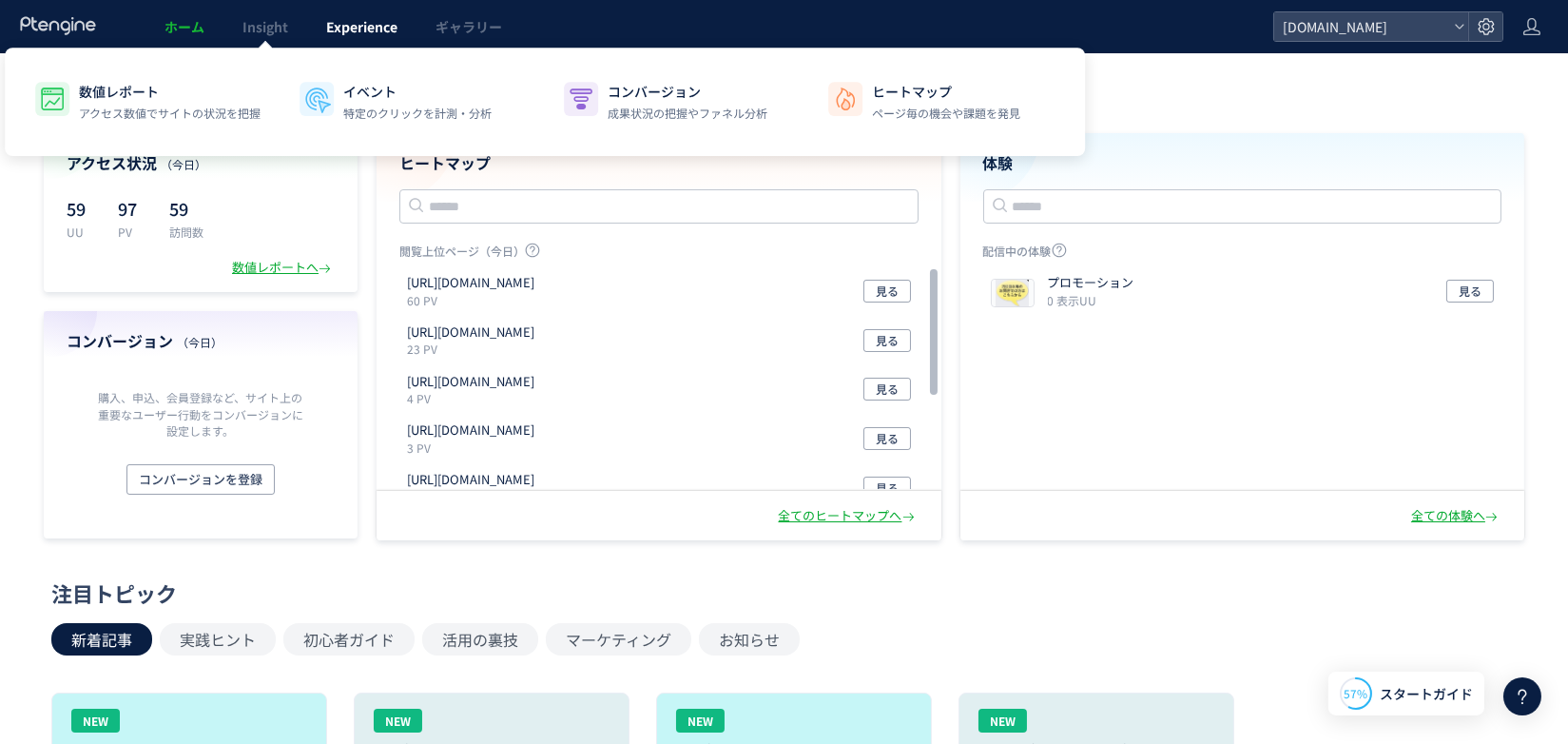 click on "Experience" at bounding box center [361, 27] 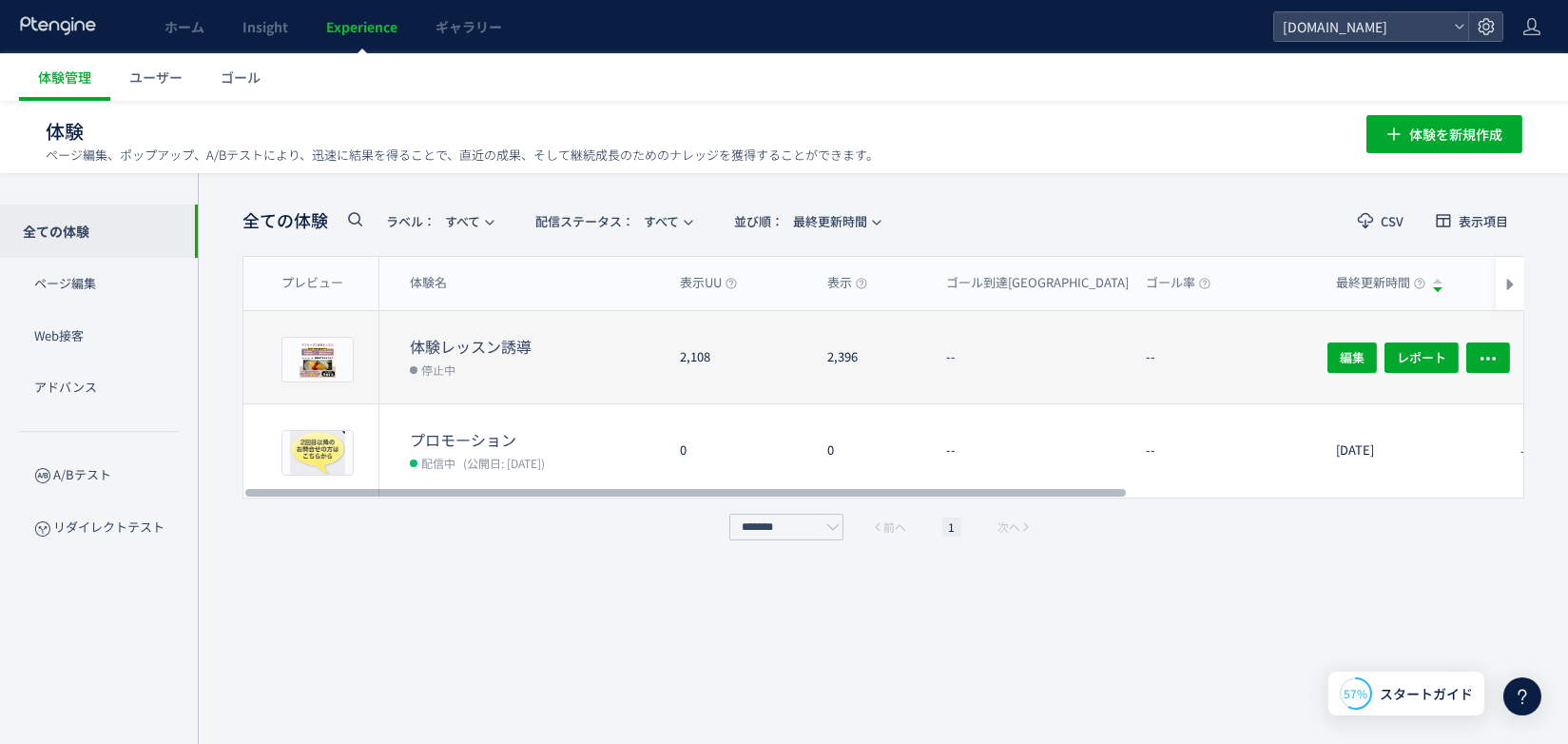 click on "停止中" at bounding box center (537, 369) 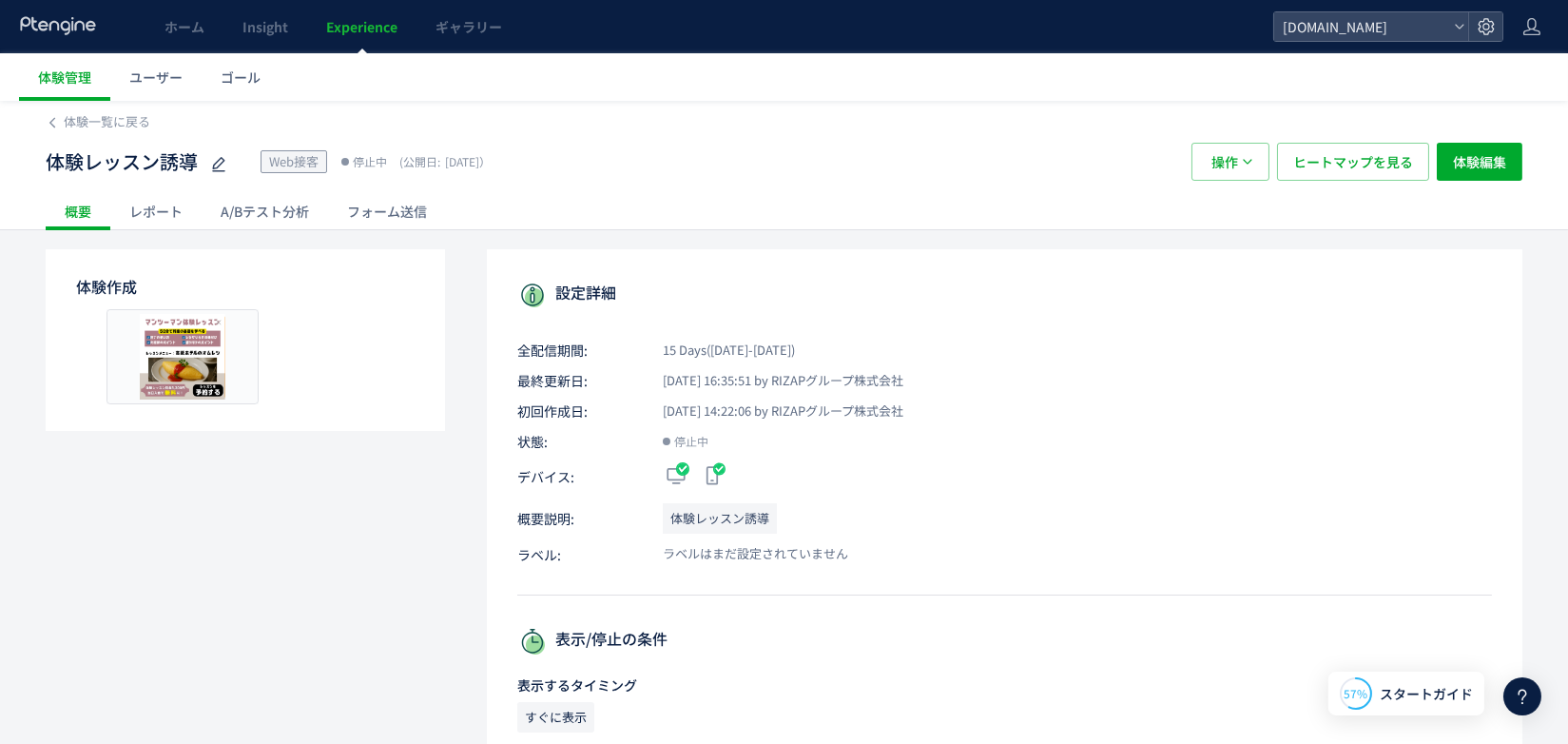 click on "A/Bテスト分析" 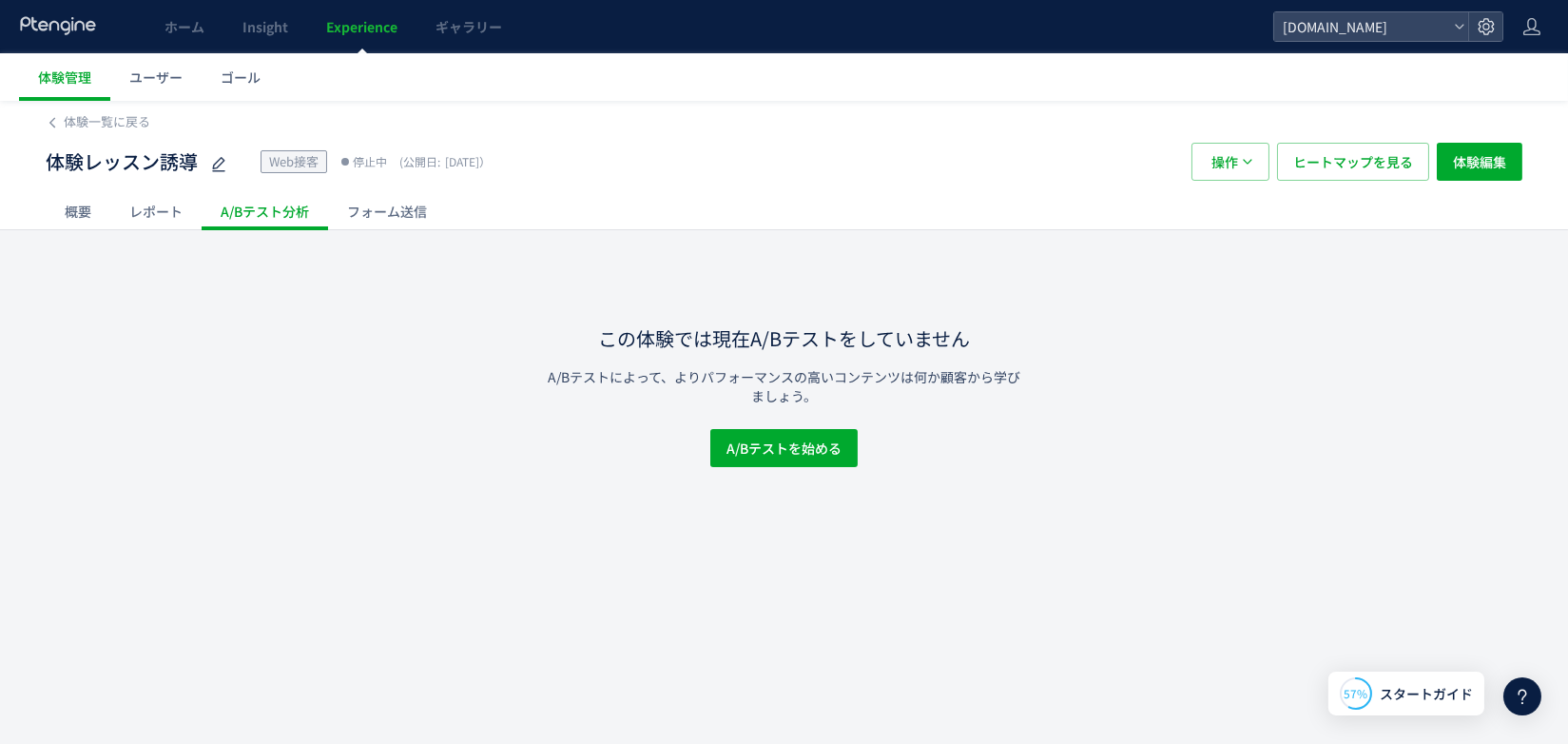 click on "レポート" 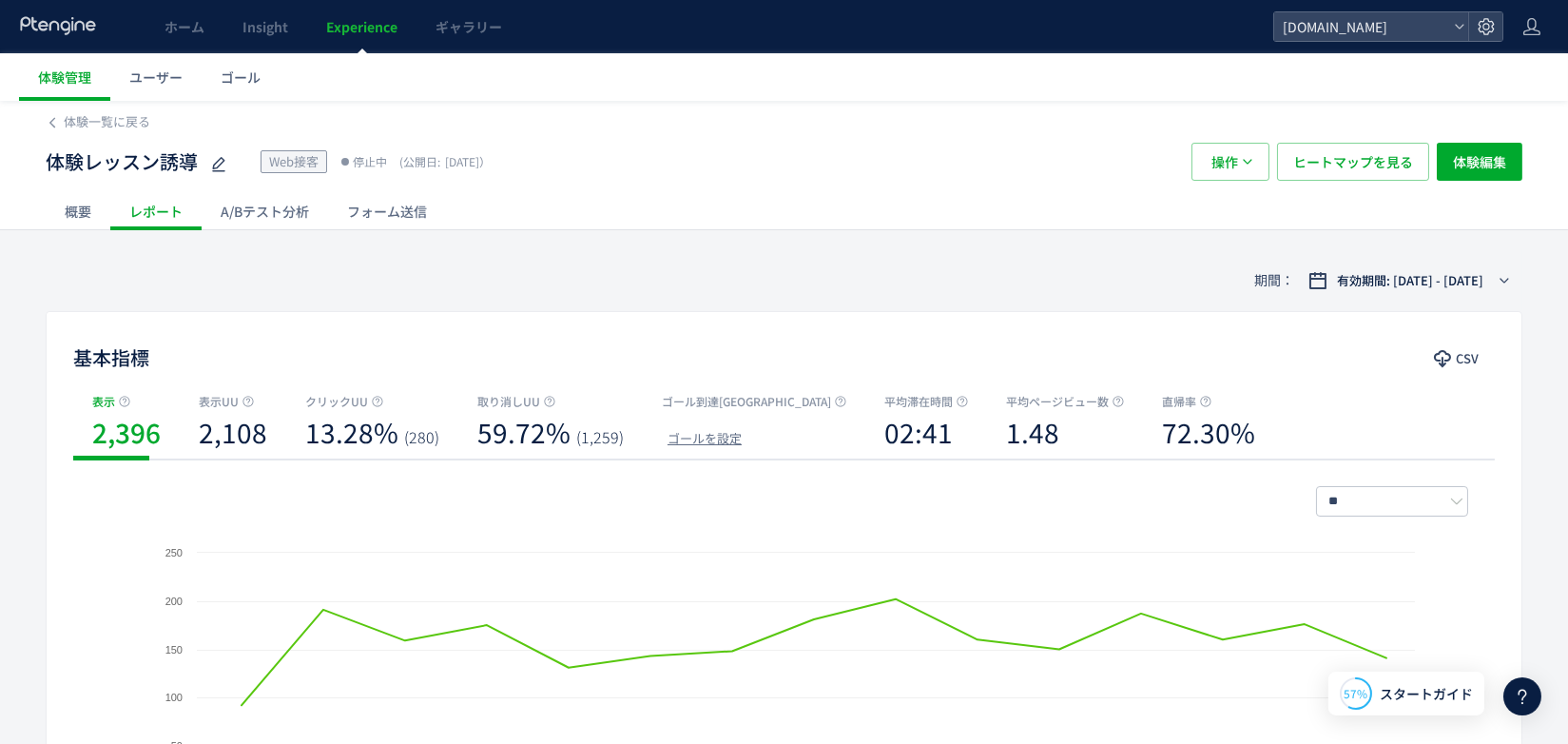 click on "概要" 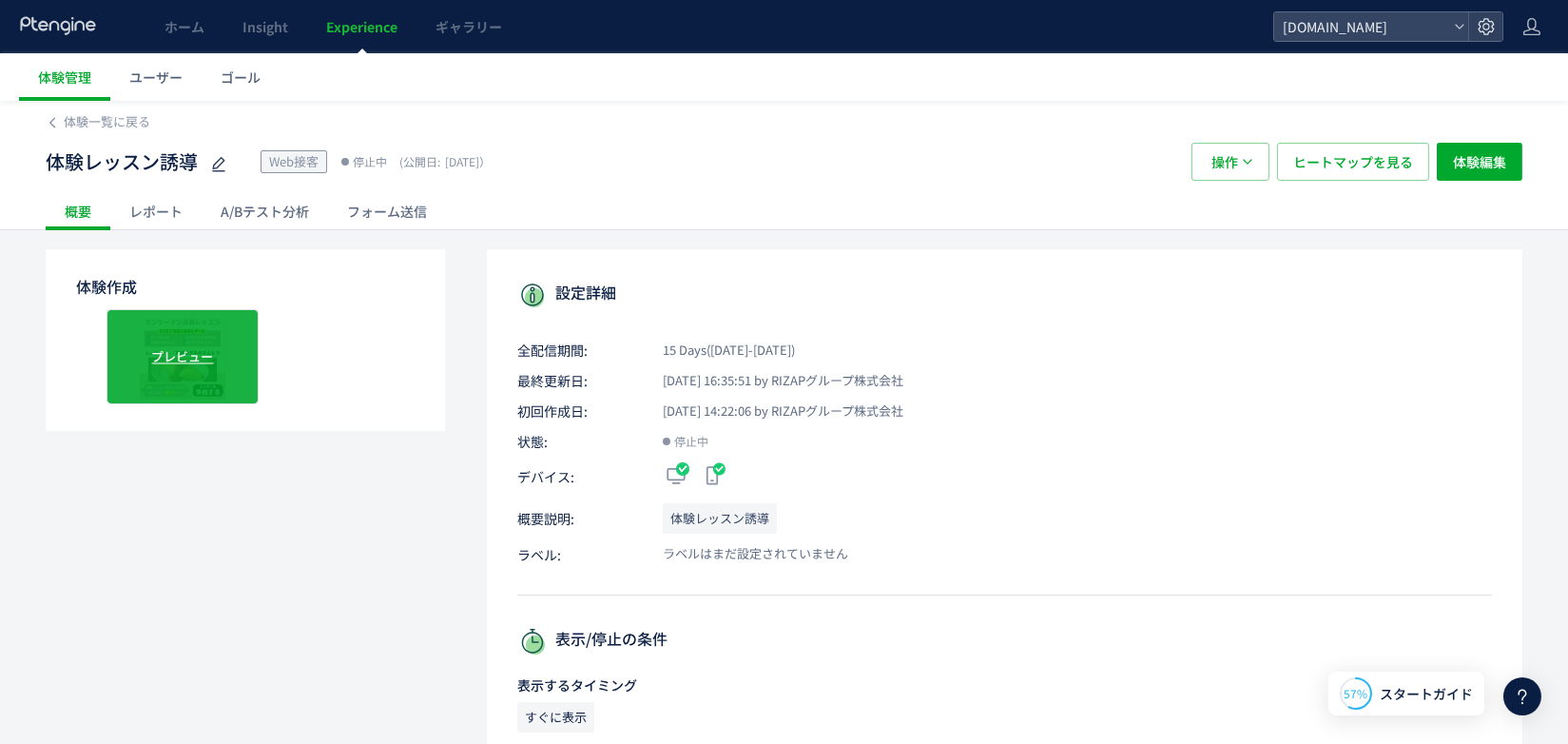 click on "プレビュー" at bounding box center [183, 356] 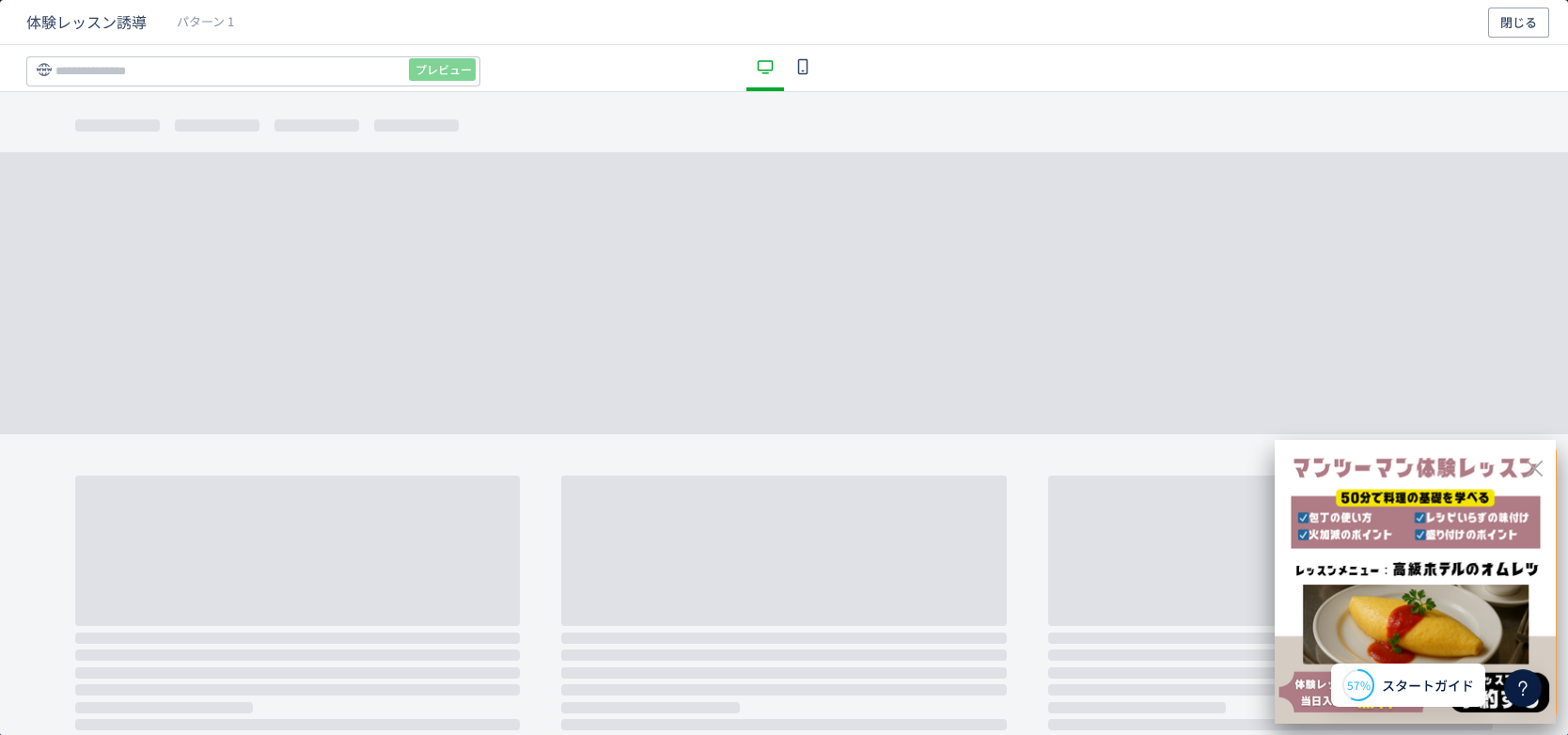 click 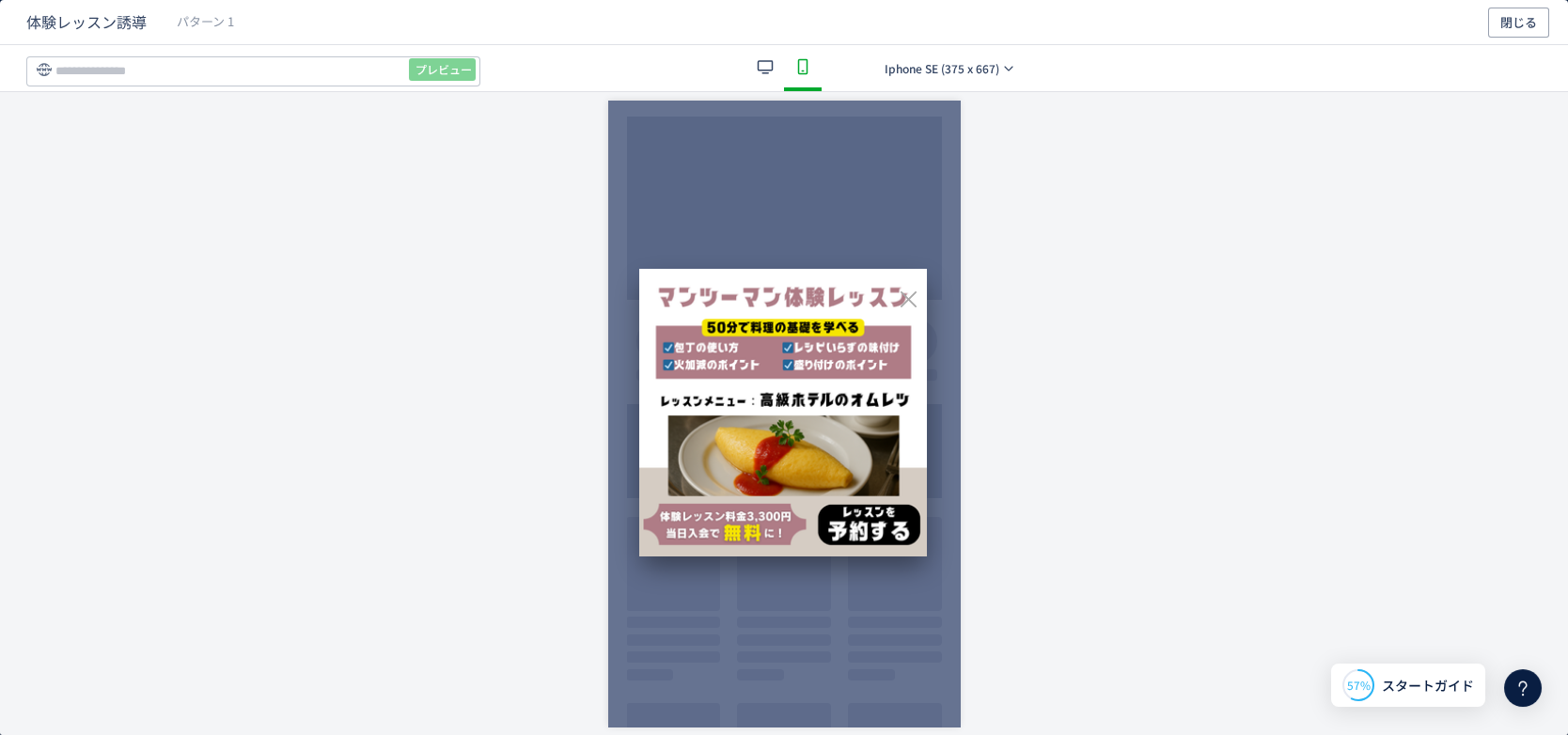 click 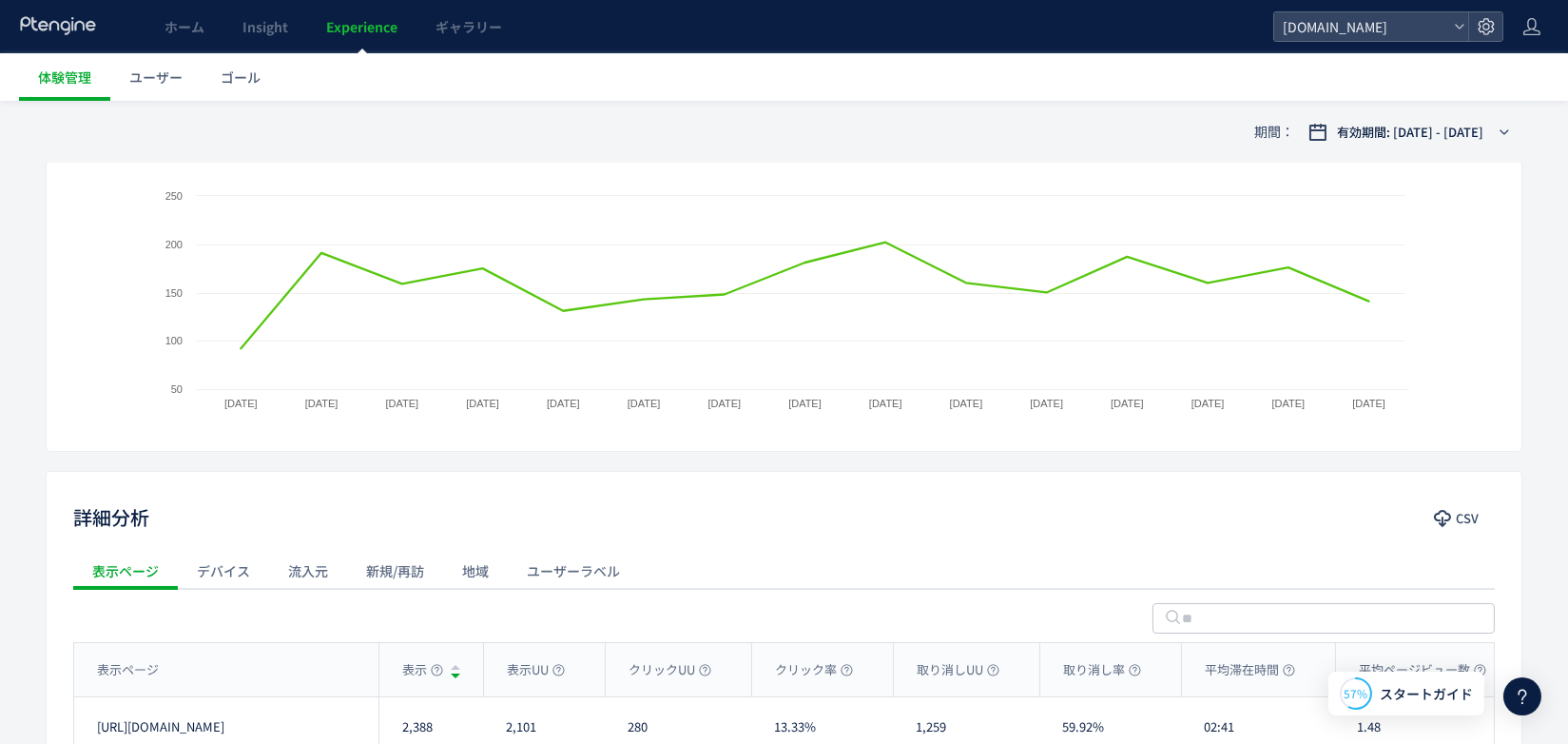 scroll, scrollTop: 652, scrollLeft: 0, axis: vertical 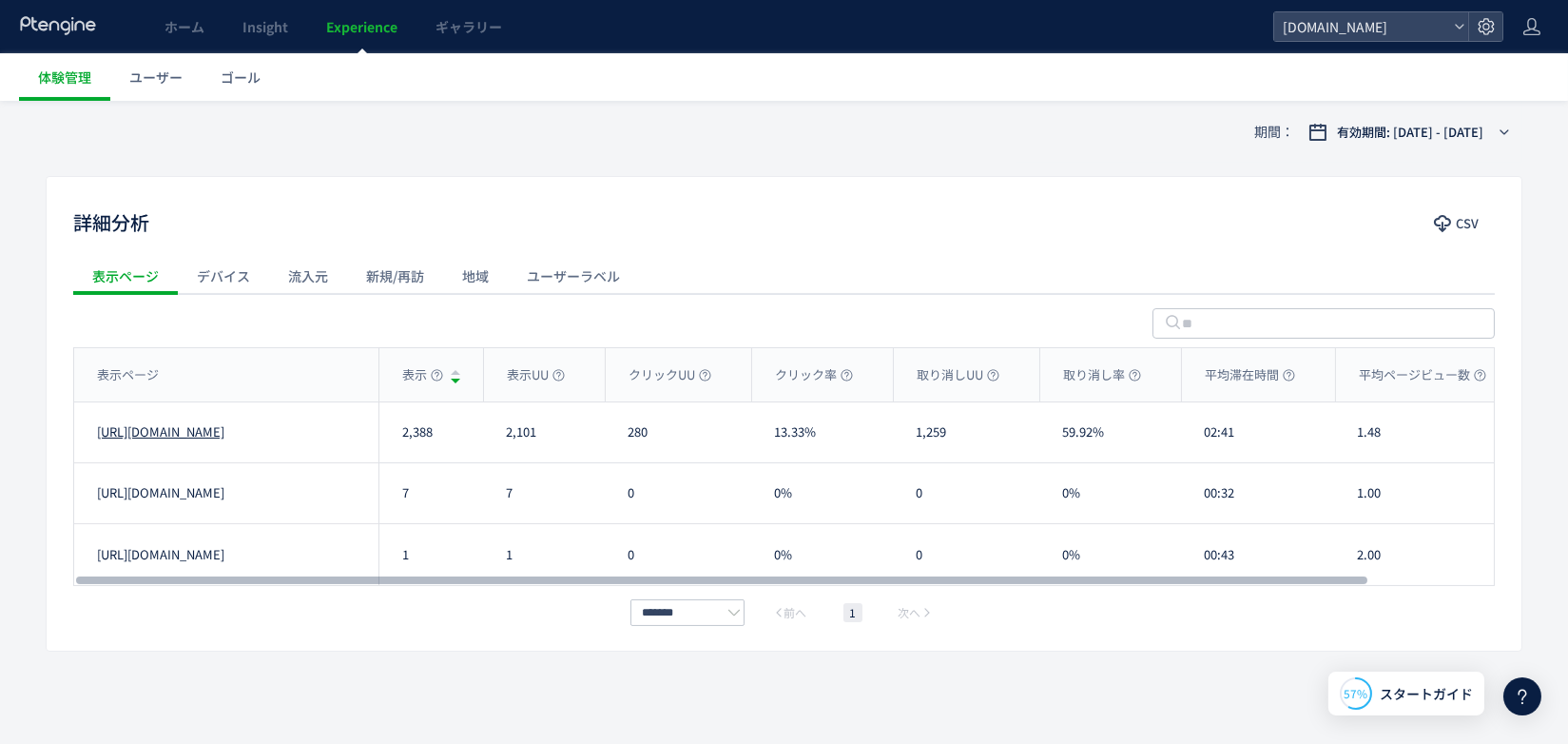 click on "[URL][DOMAIN_NAME]" 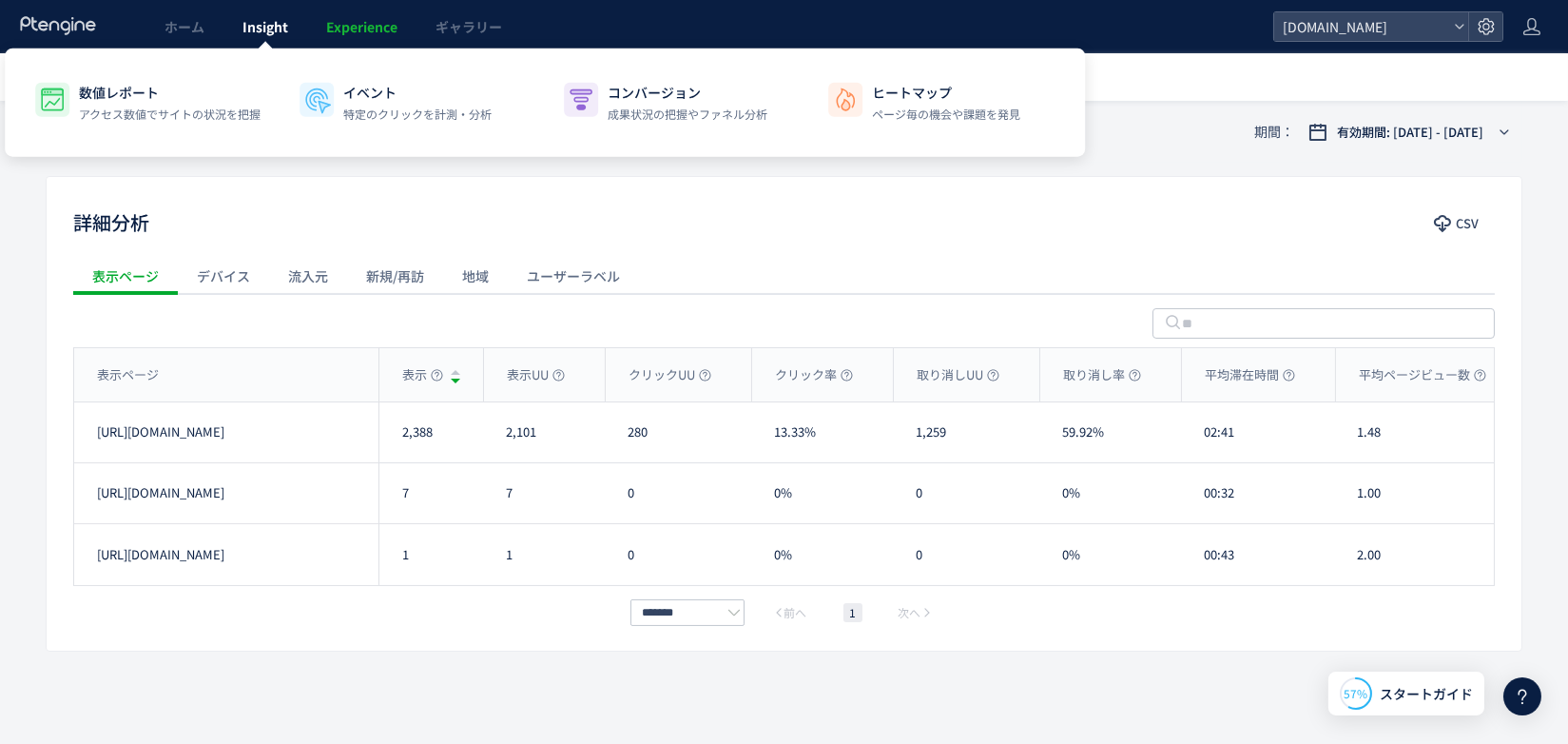 click on "Insight" 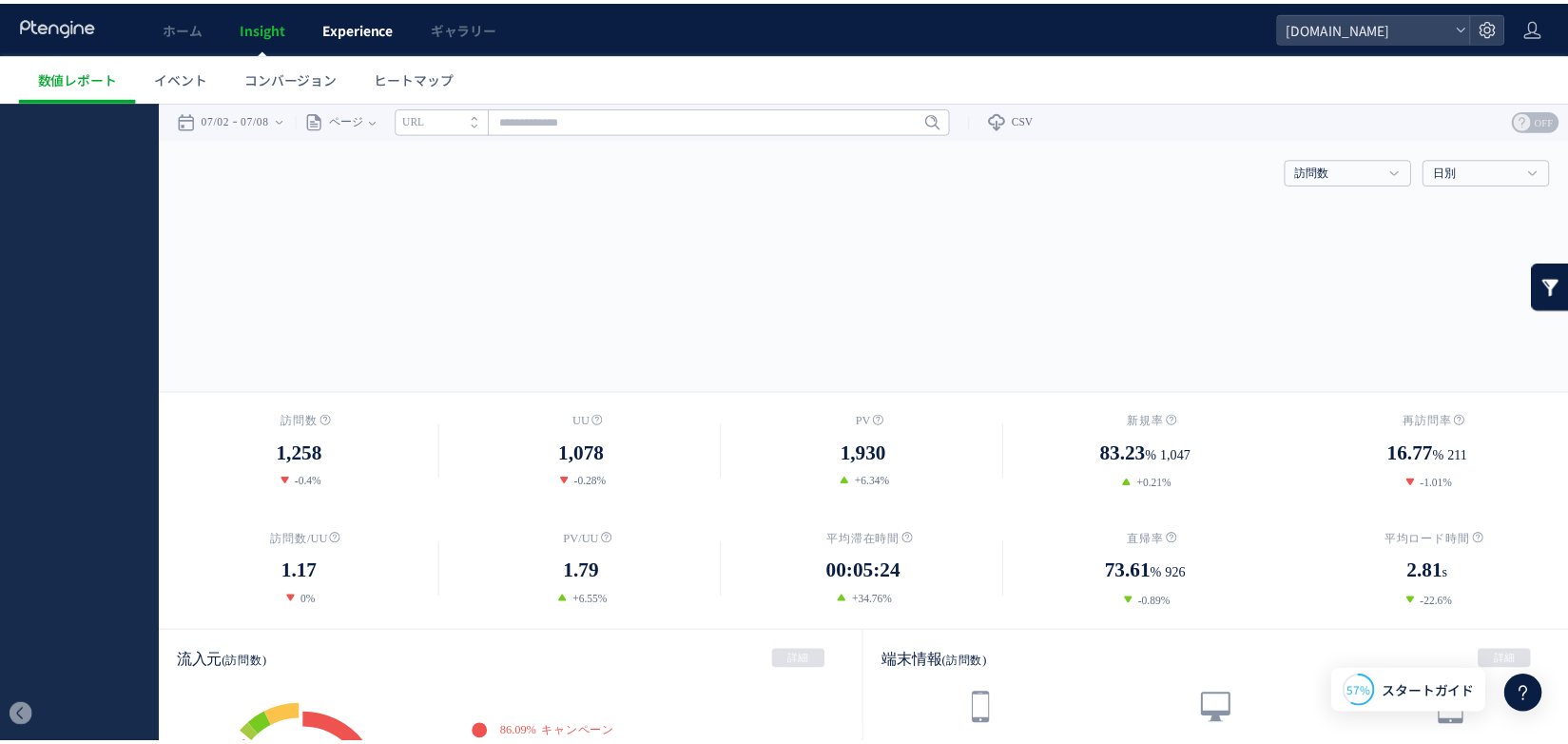 scroll, scrollTop: 0, scrollLeft: 0, axis: both 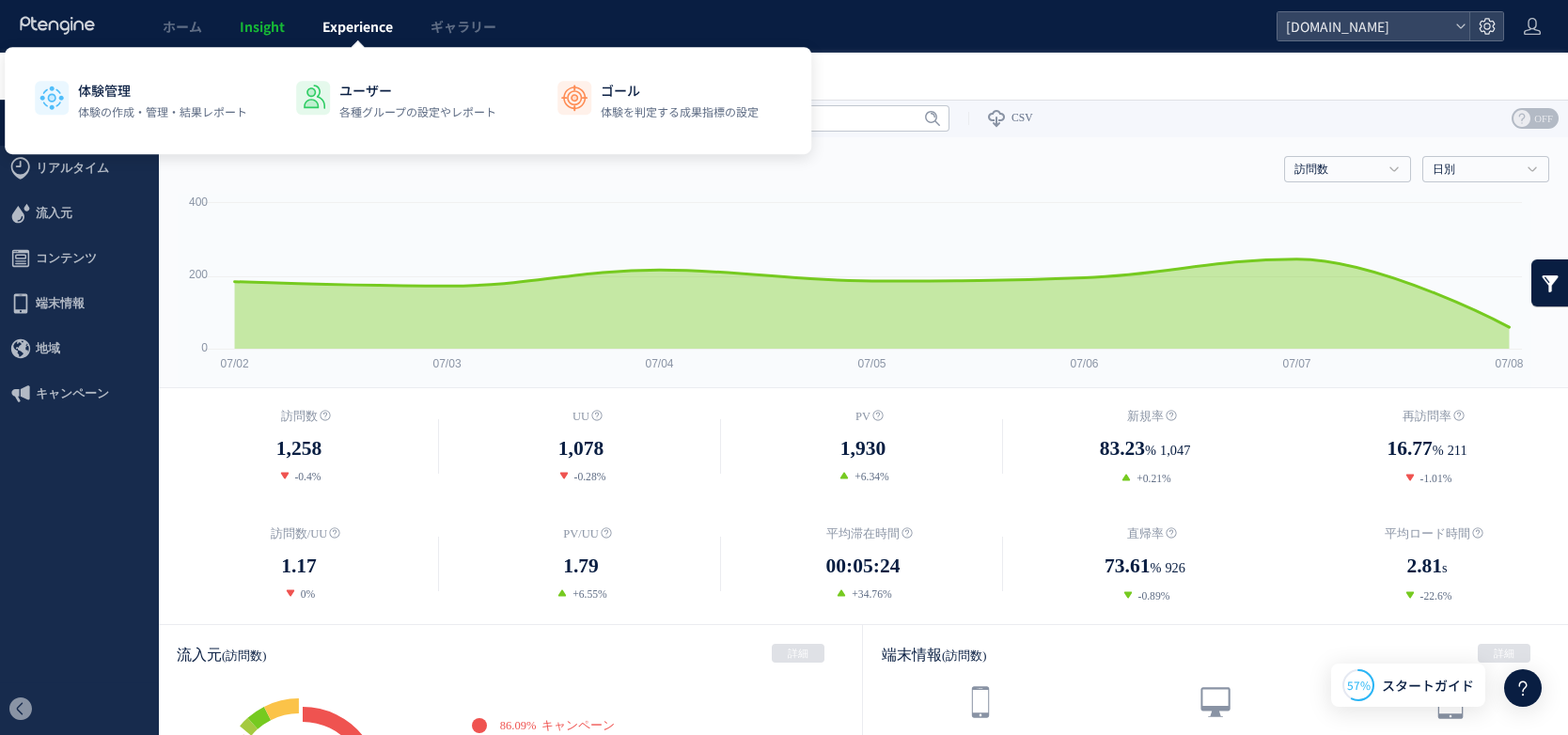click on "Experience" at bounding box center [357, 26] 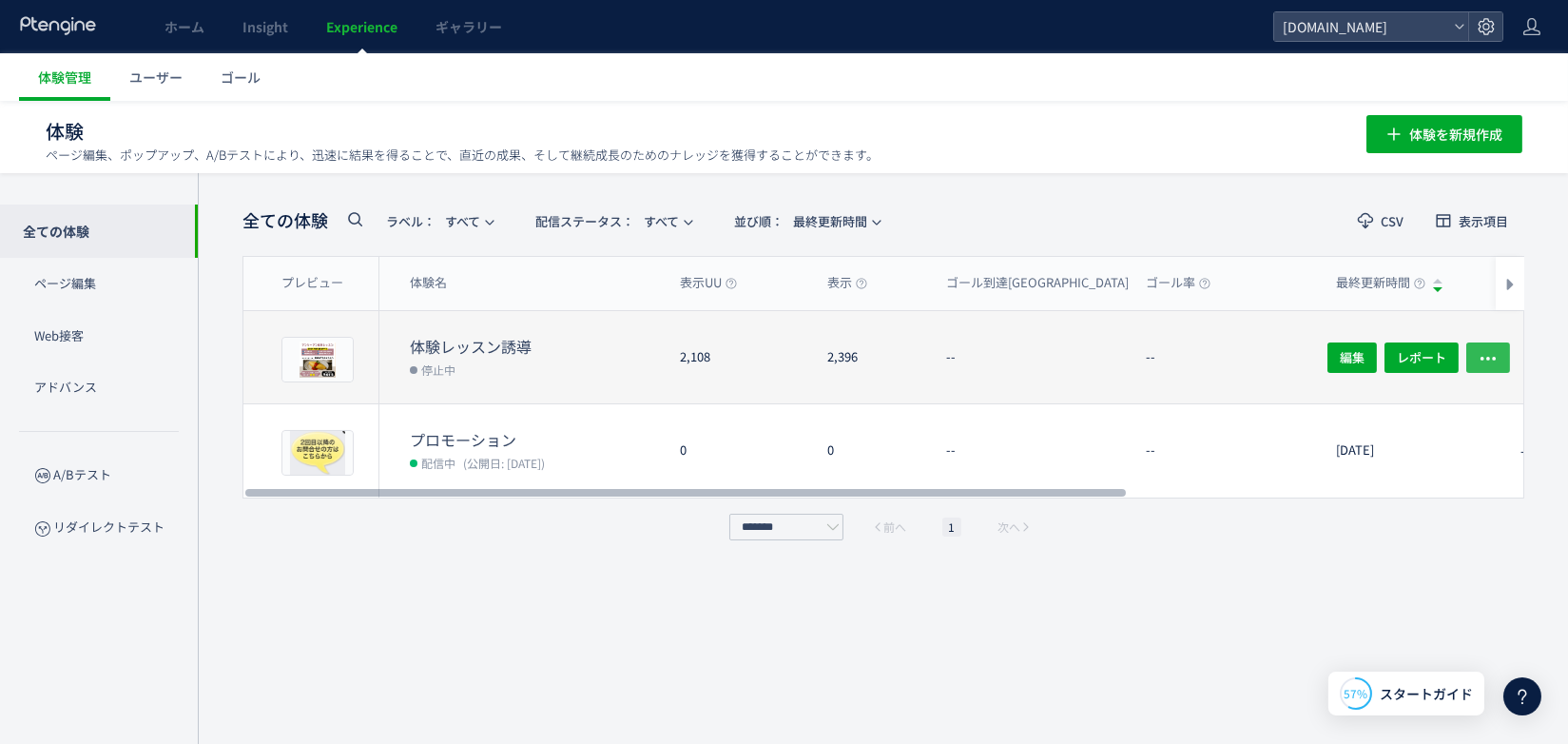 click 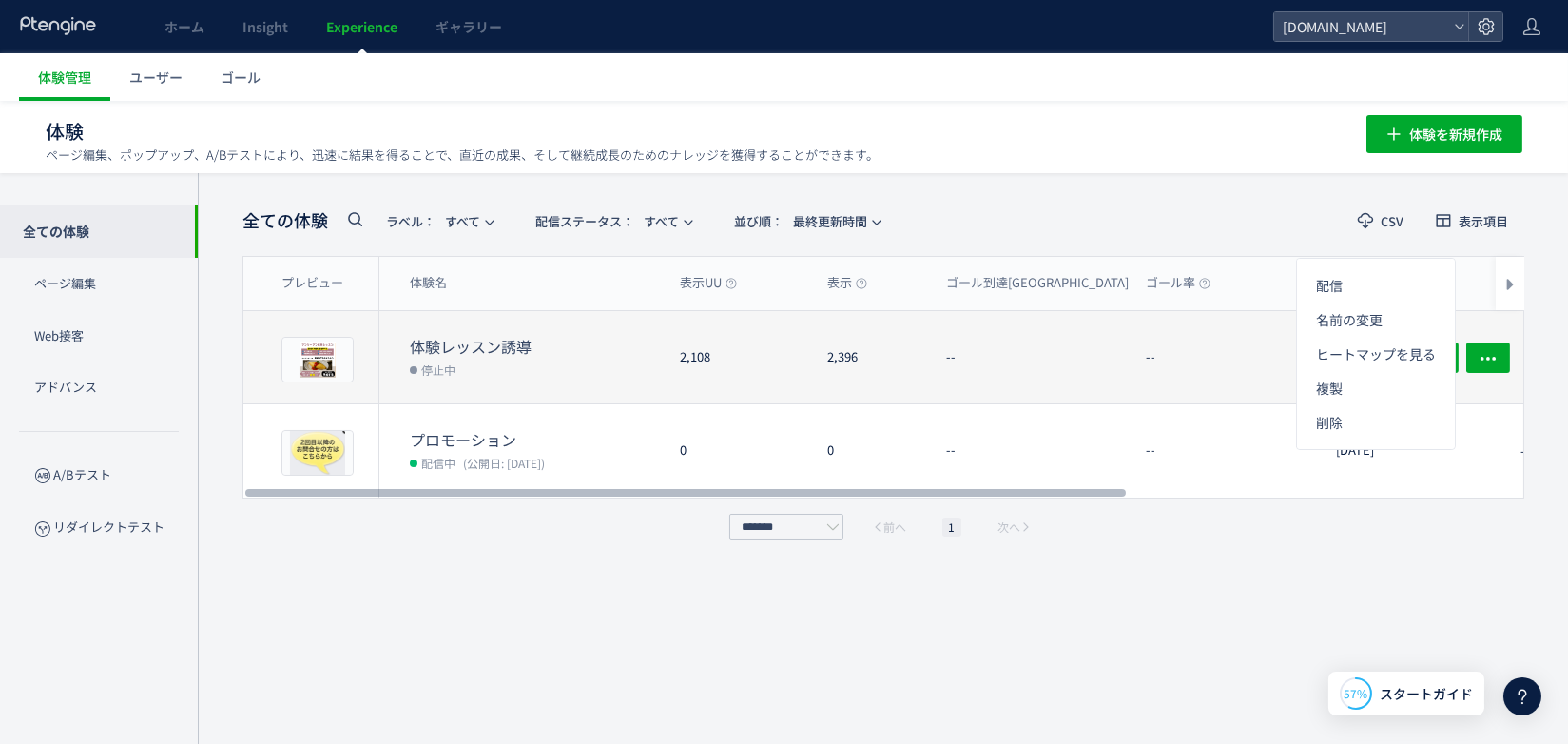 click on "停止中" at bounding box center (438, 369) 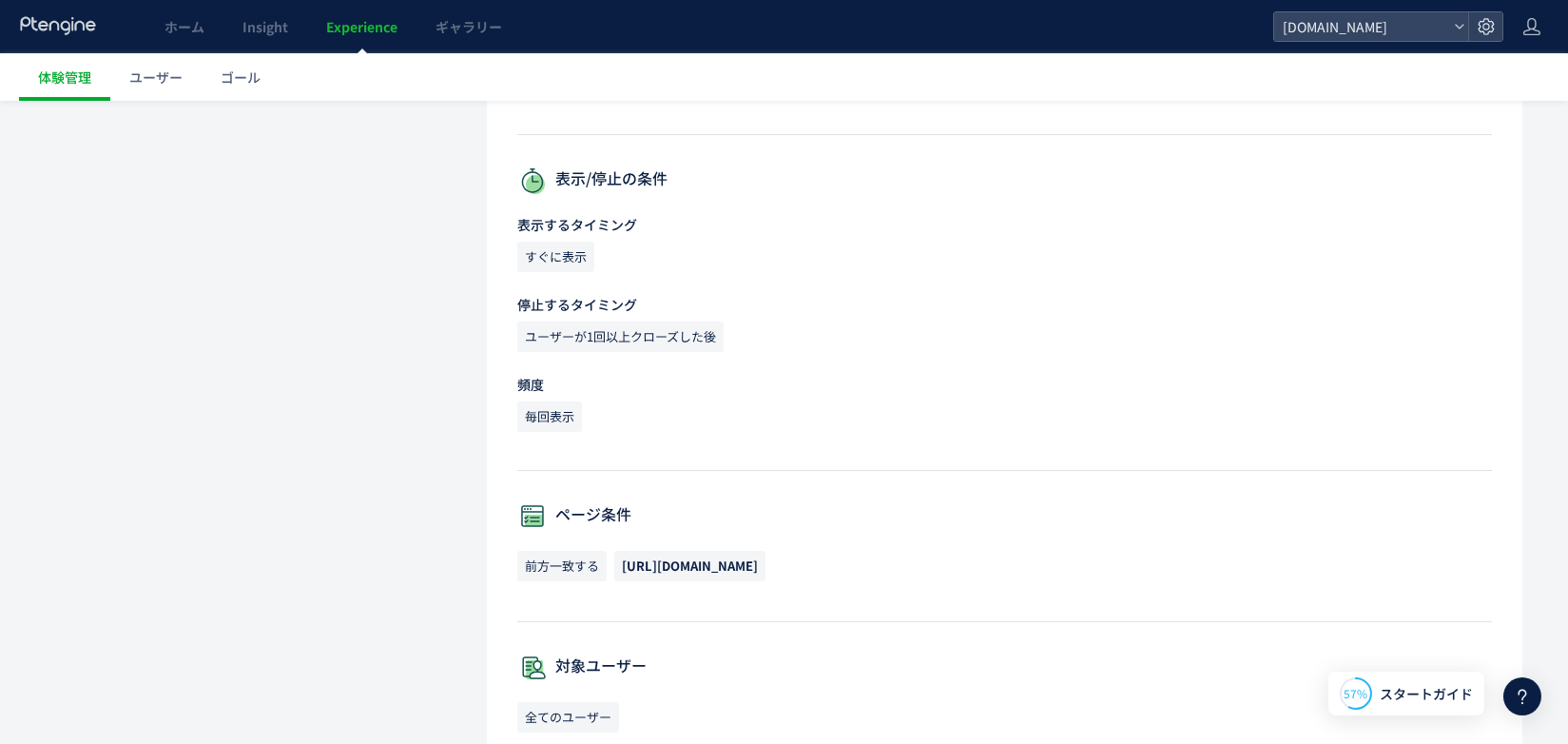 scroll, scrollTop: 0, scrollLeft: 0, axis: both 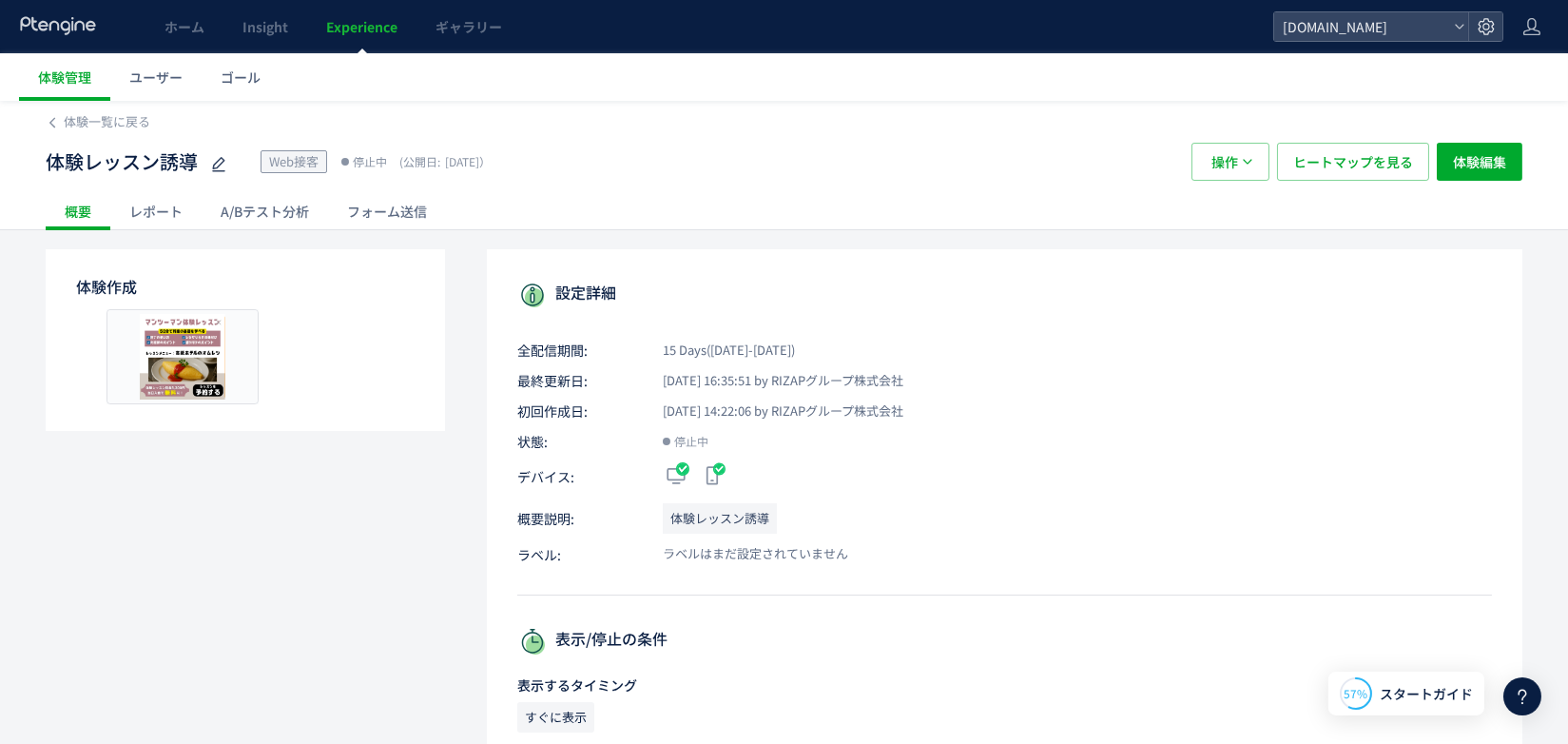 click on "レポート" 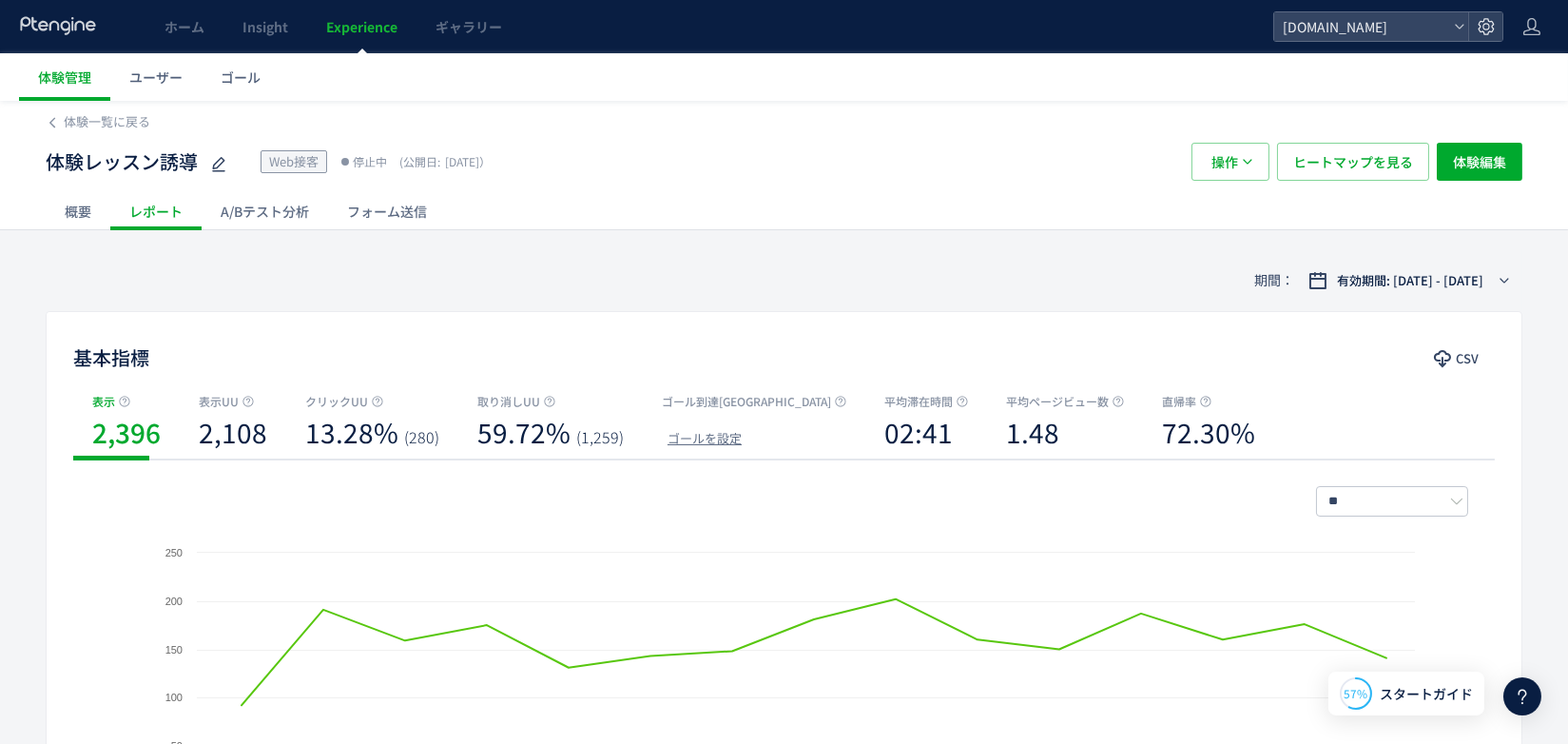 click on "概要" 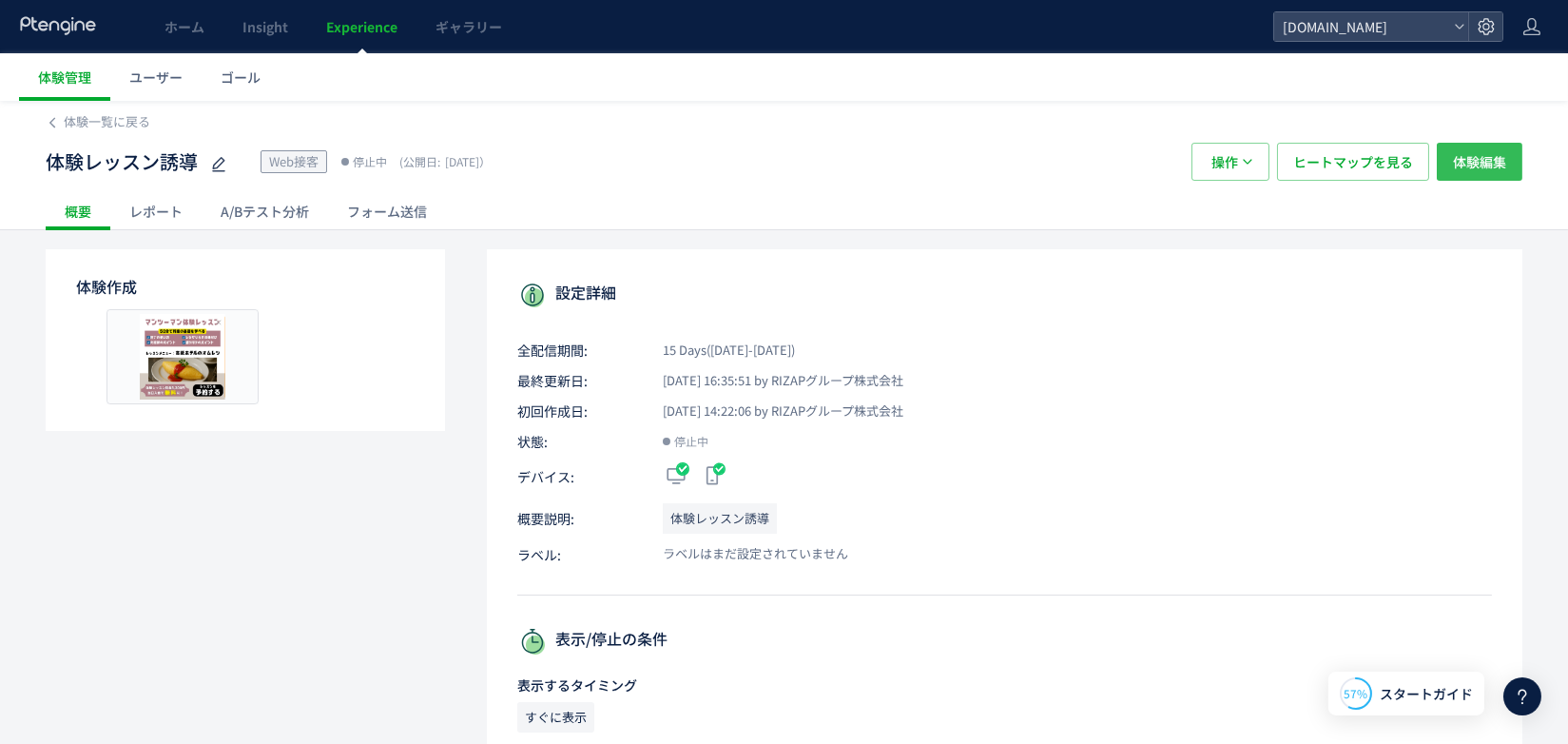 click on "体験編集" 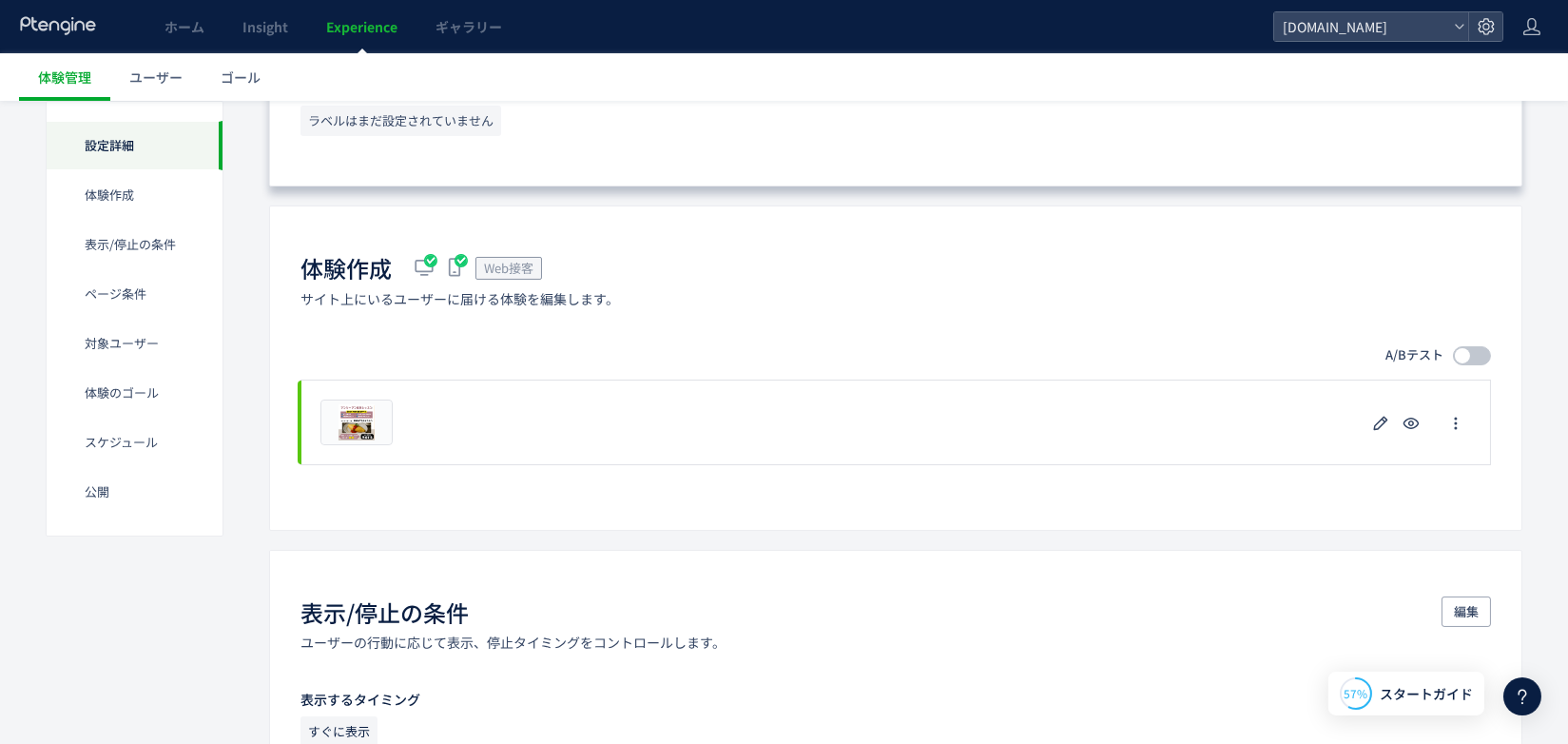scroll, scrollTop: 357, scrollLeft: 0, axis: vertical 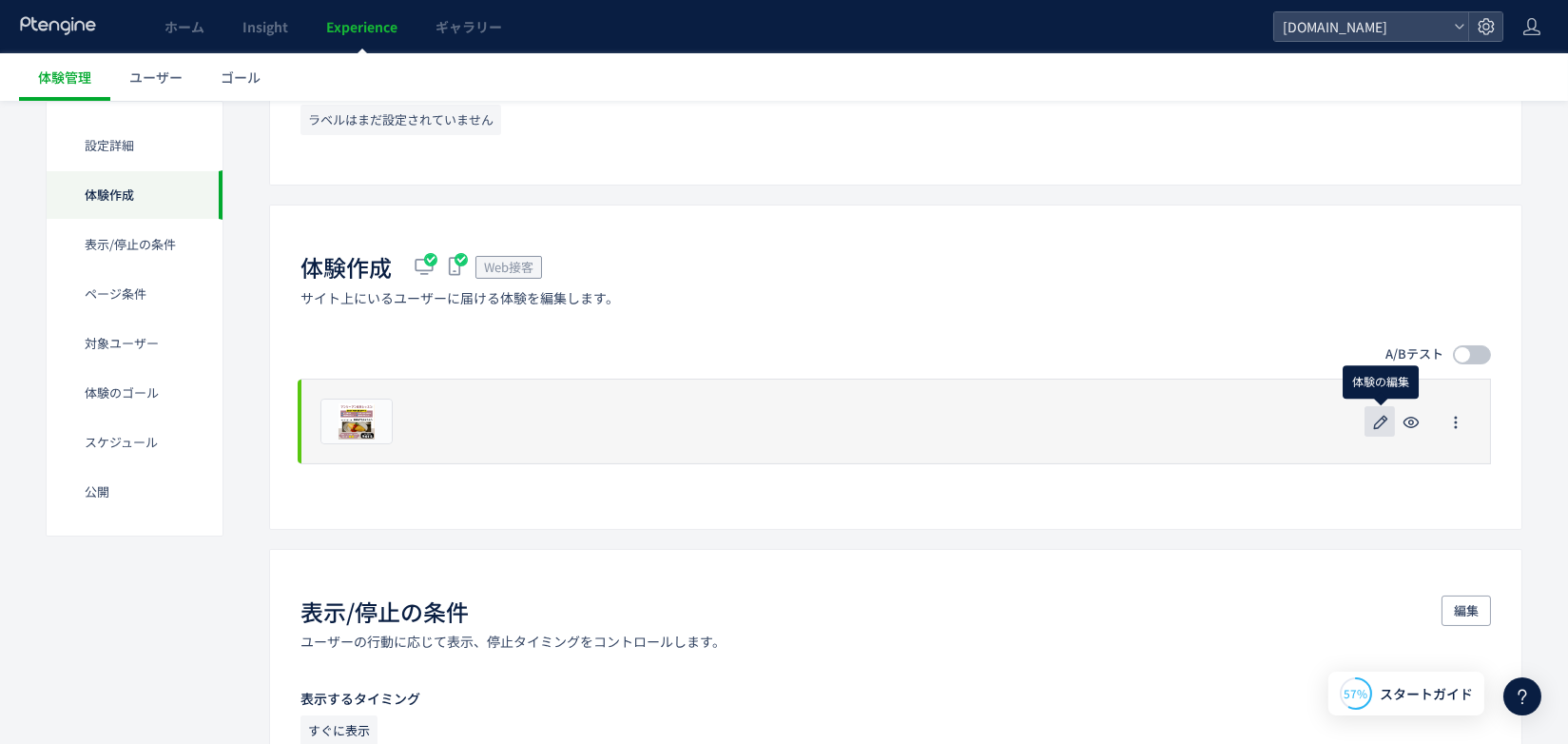 click 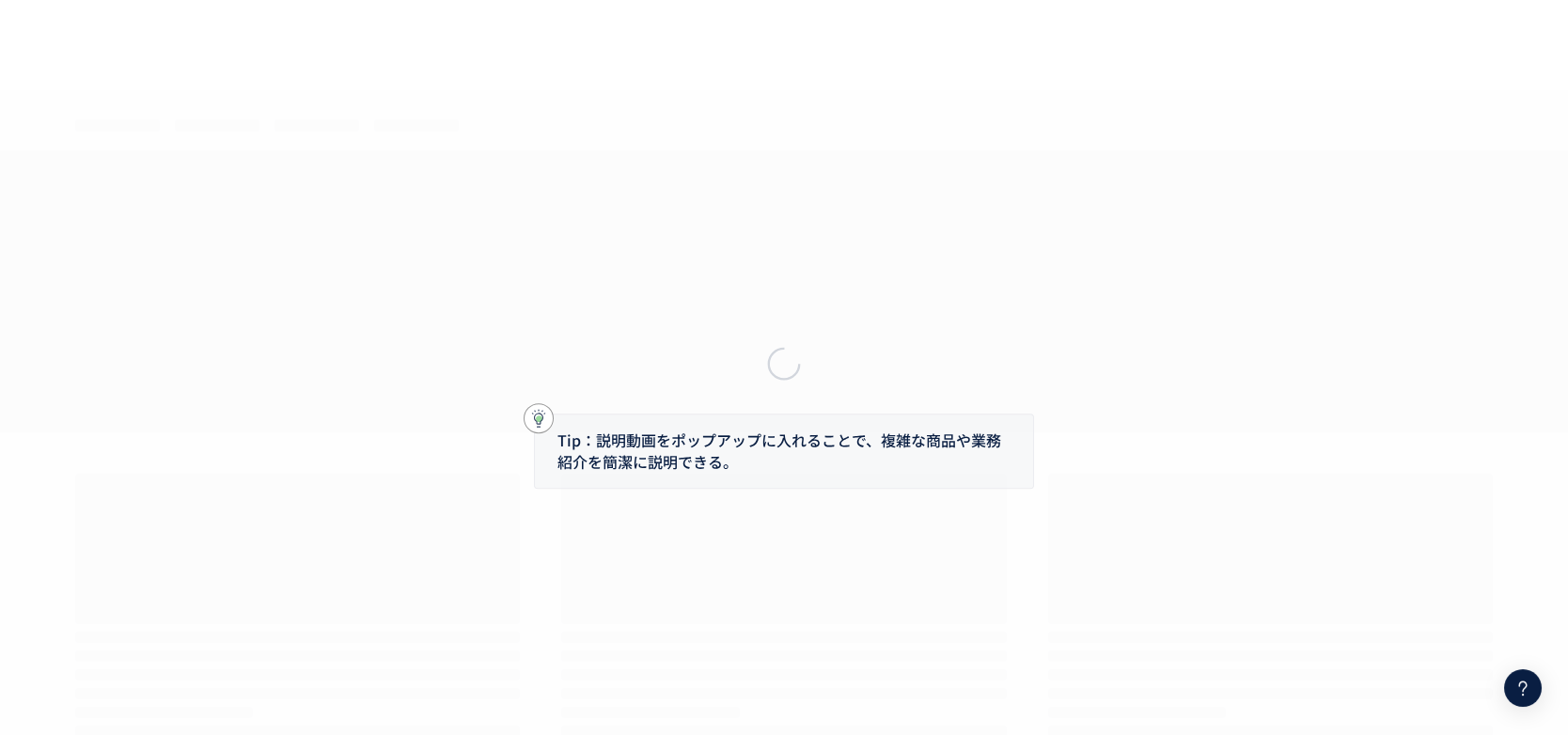 scroll, scrollTop: 0, scrollLeft: 0, axis: both 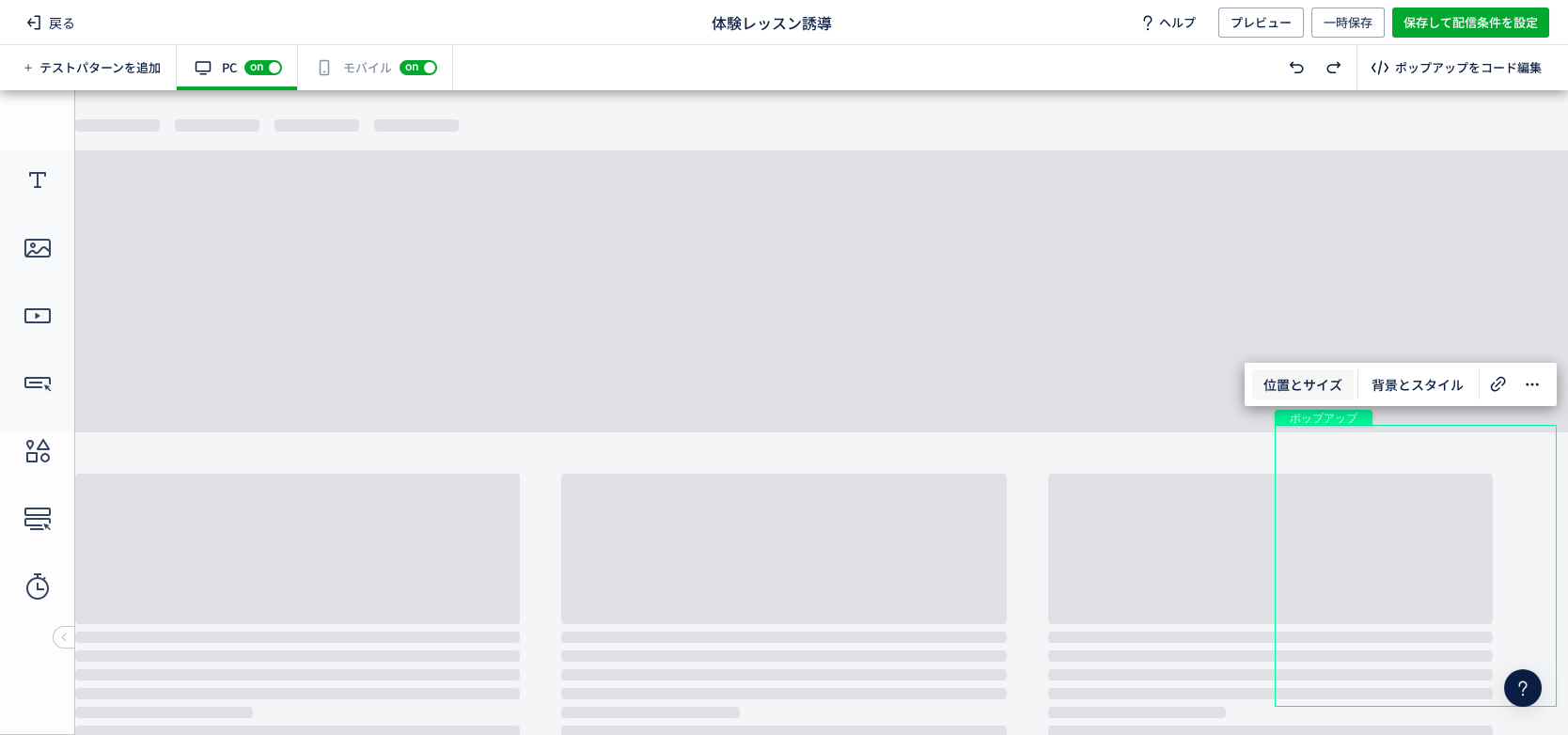 click on "位置とサイズ" at bounding box center [1303, 384] 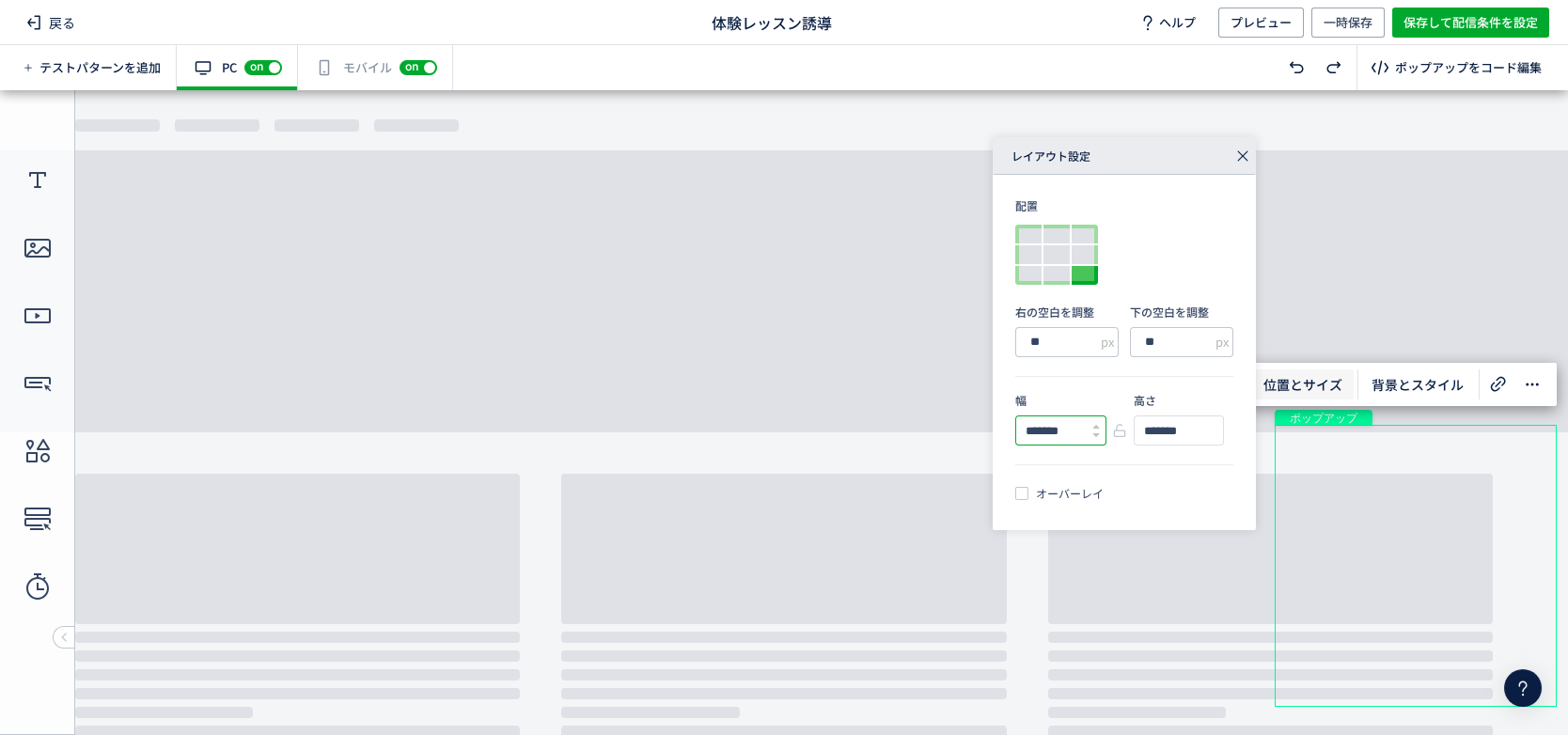 drag, startPoint x: 1045, startPoint y: 430, endPoint x: 1024, endPoint y: 432, distance: 21.095023 